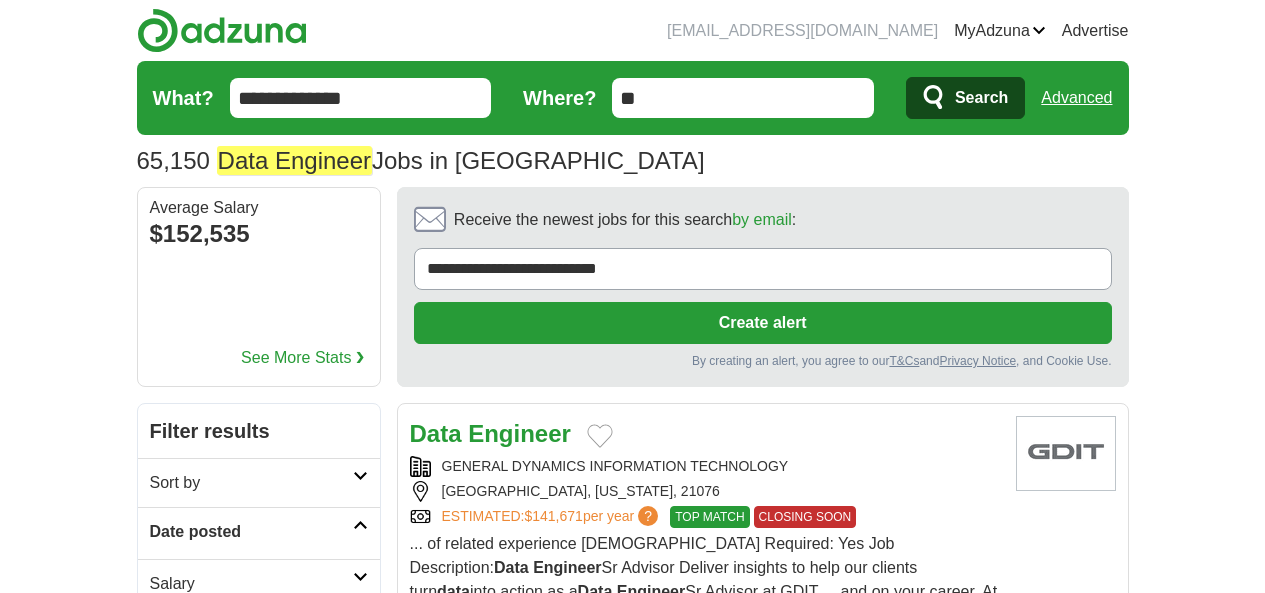 scroll, scrollTop: 27, scrollLeft: 0, axis: vertical 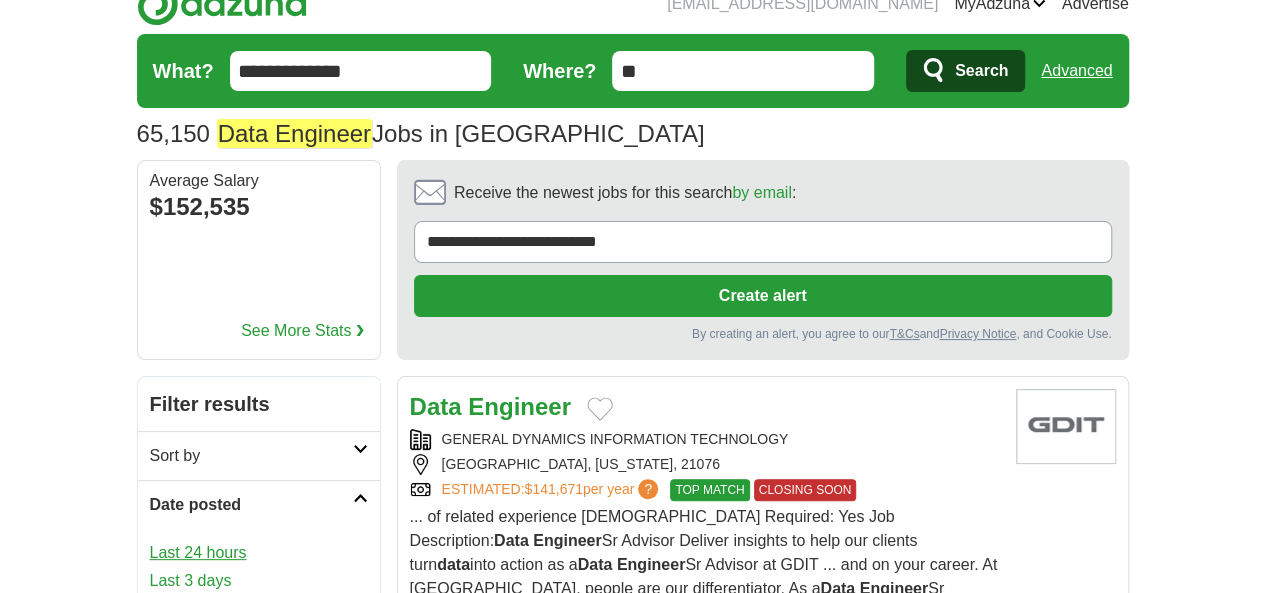 click on "Last 24 hours" at bounding box center (259, 553) 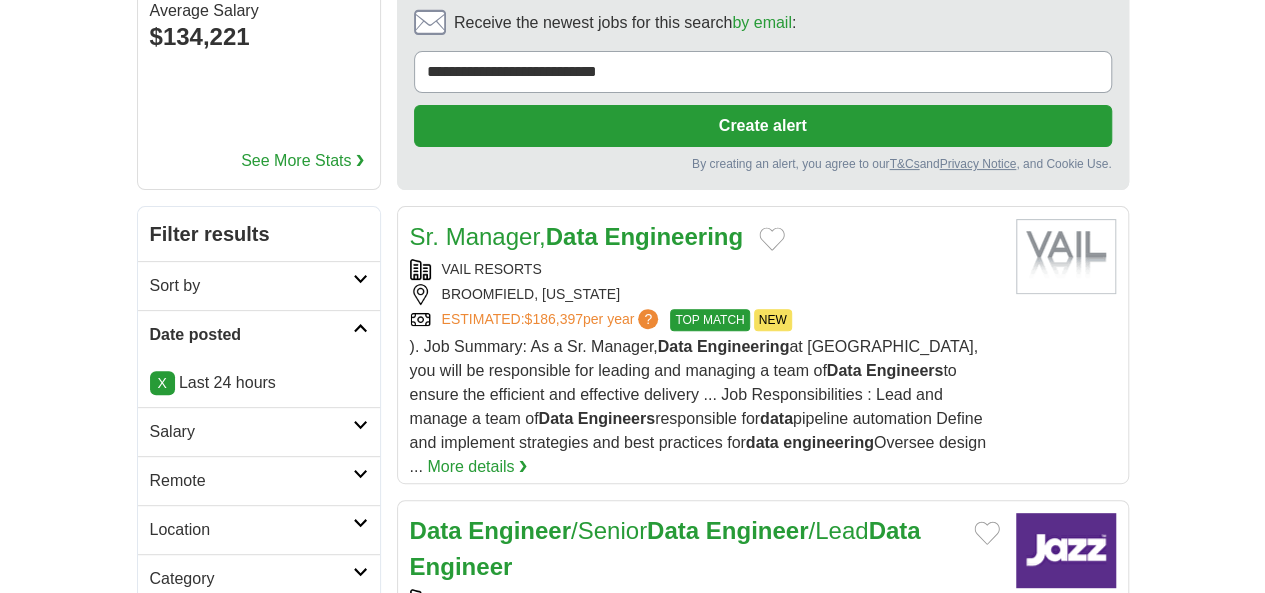 scroll, scrollTop: 197, scrollLeft: 0, axis: vertical 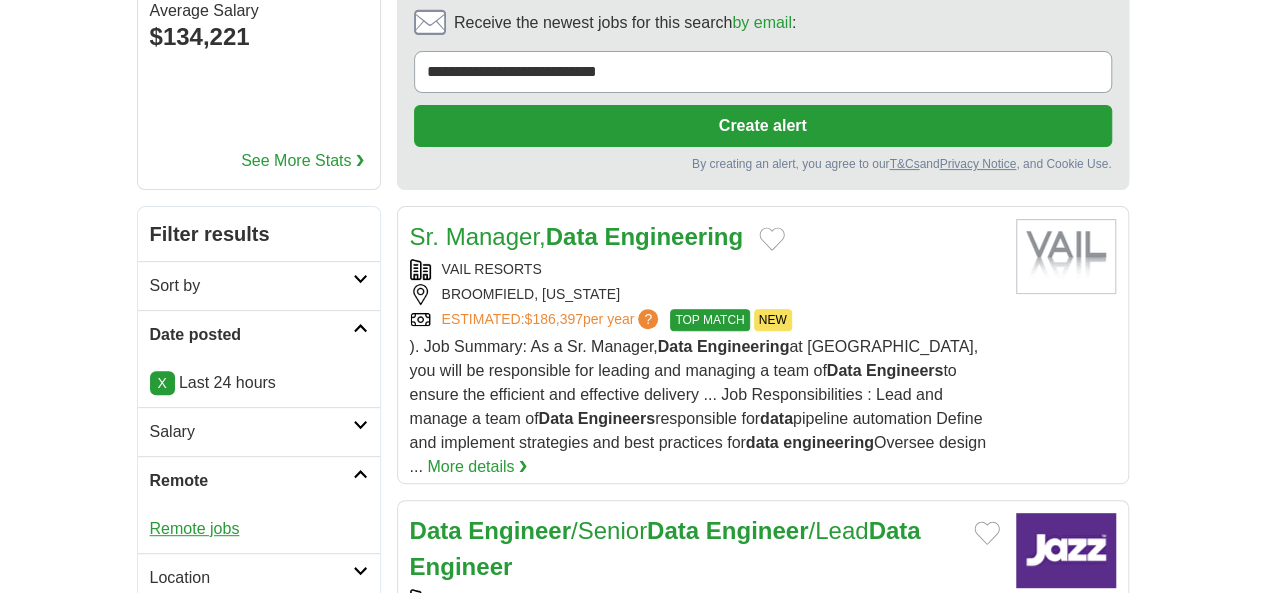 click on "Remote jobs" at bounding box center [195, 528] 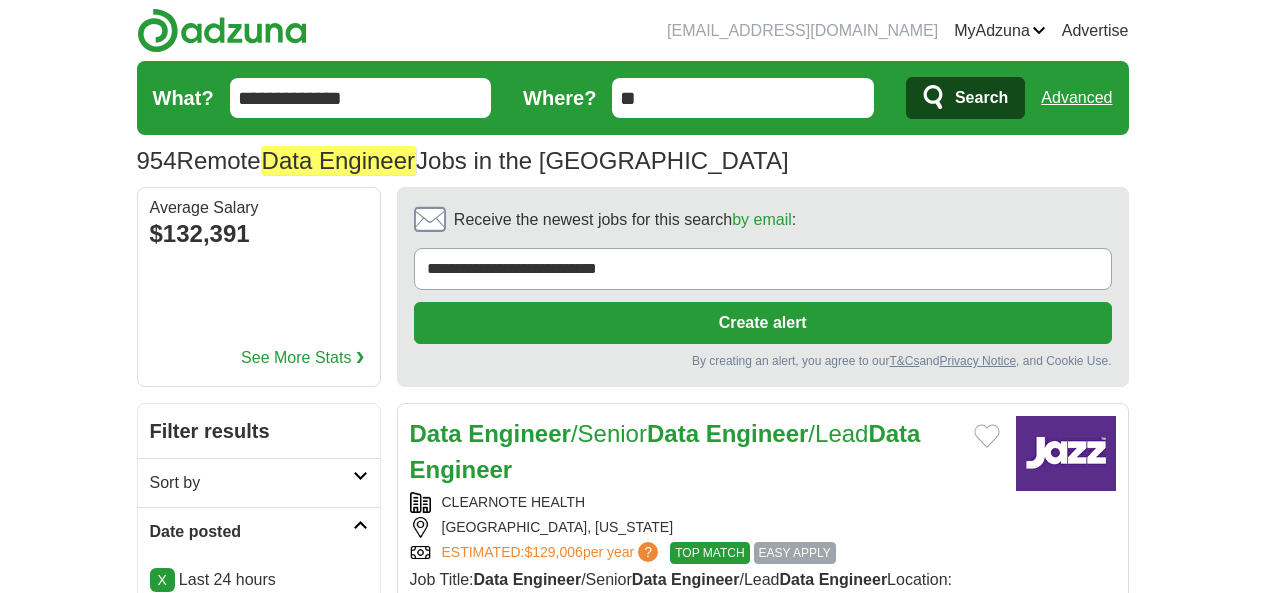 scroll, scrollTop: 0, scrollLeft: 0, axis: both 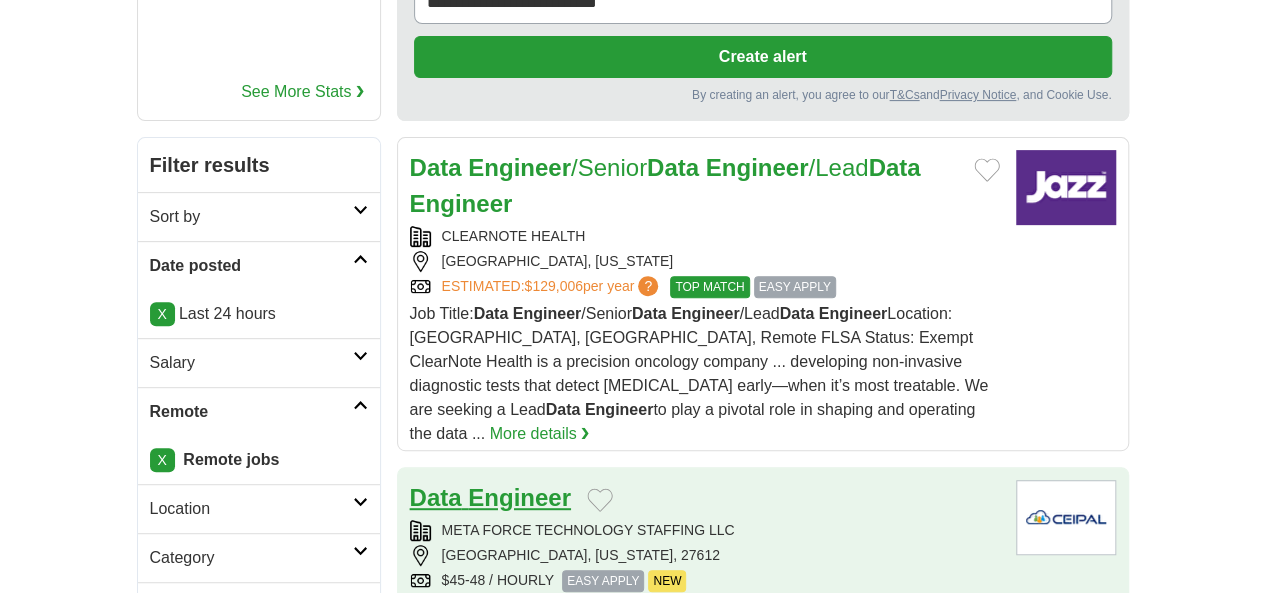 click on "Engineer" at bounding box center [519, 497] 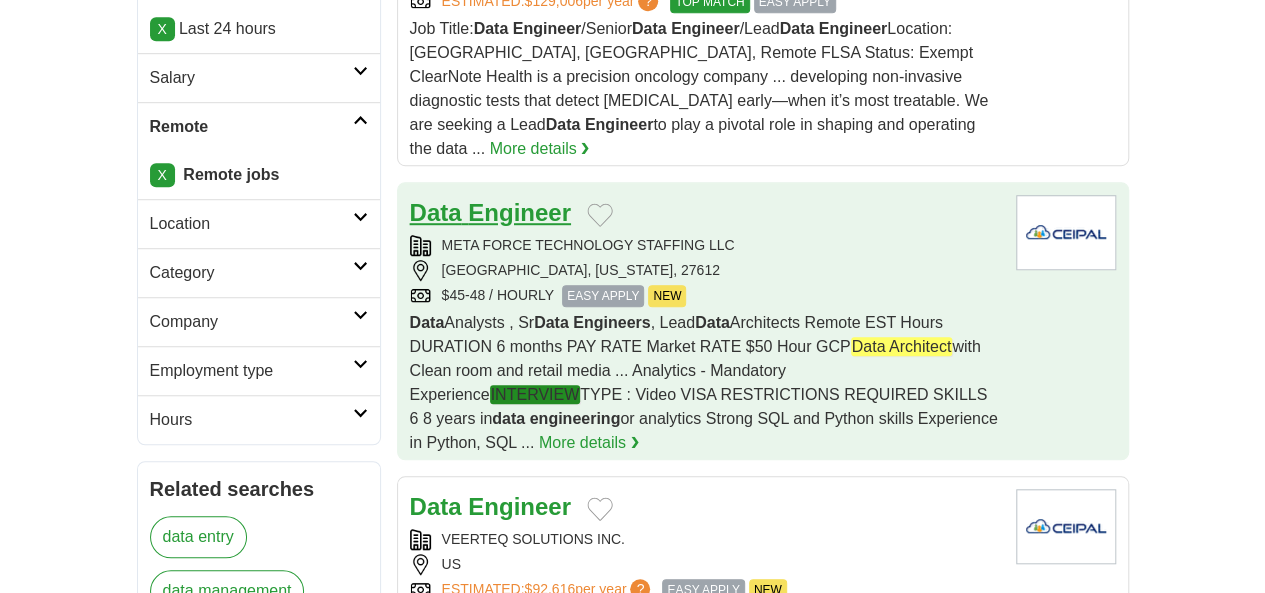 scroll, scrollTop: 592, scrollLeft: 0, axis: vertical 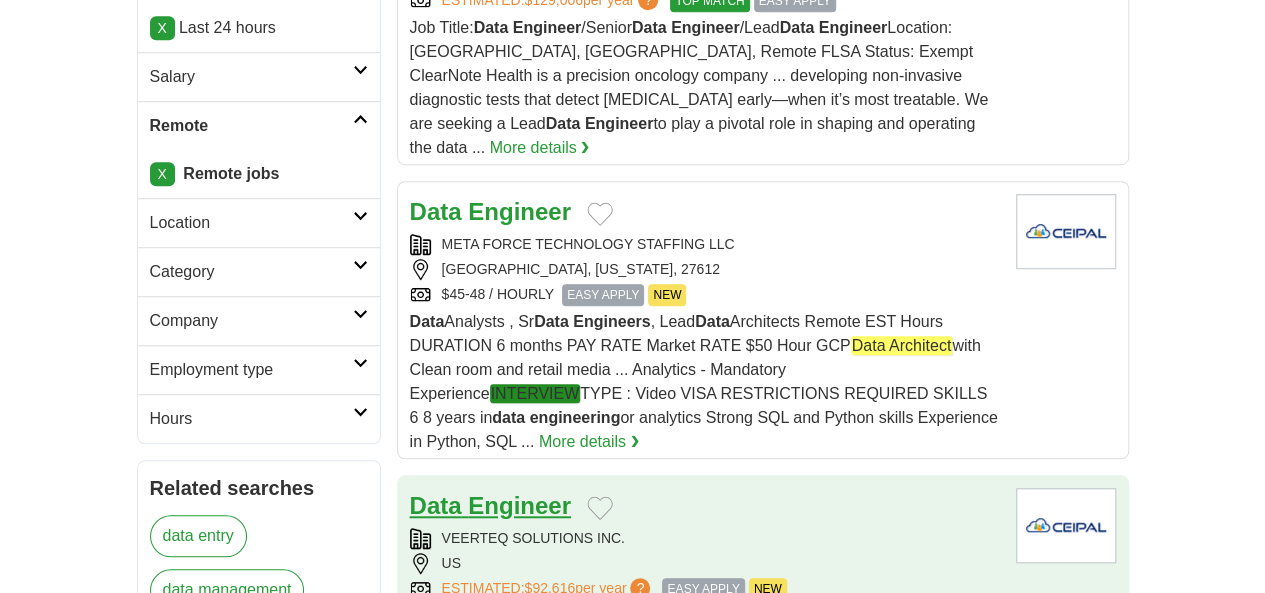 click on "Engineer" at bounding box center [519, 505] 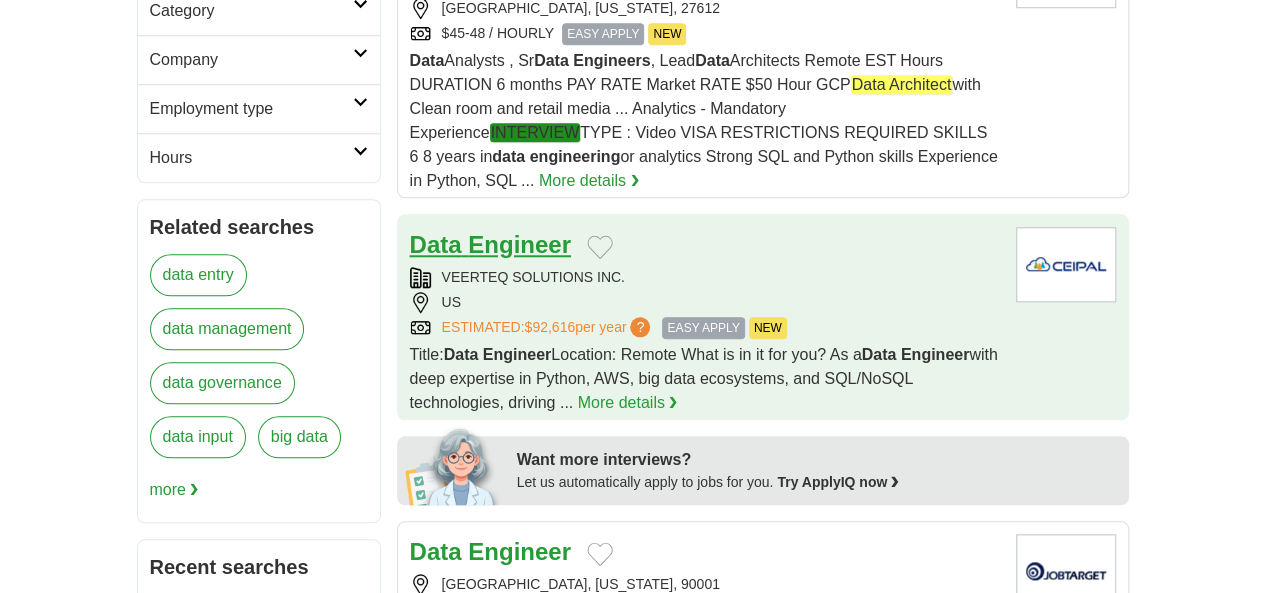 scroll, scrollTop: 851, scrollLeft: 0, axis: vertical 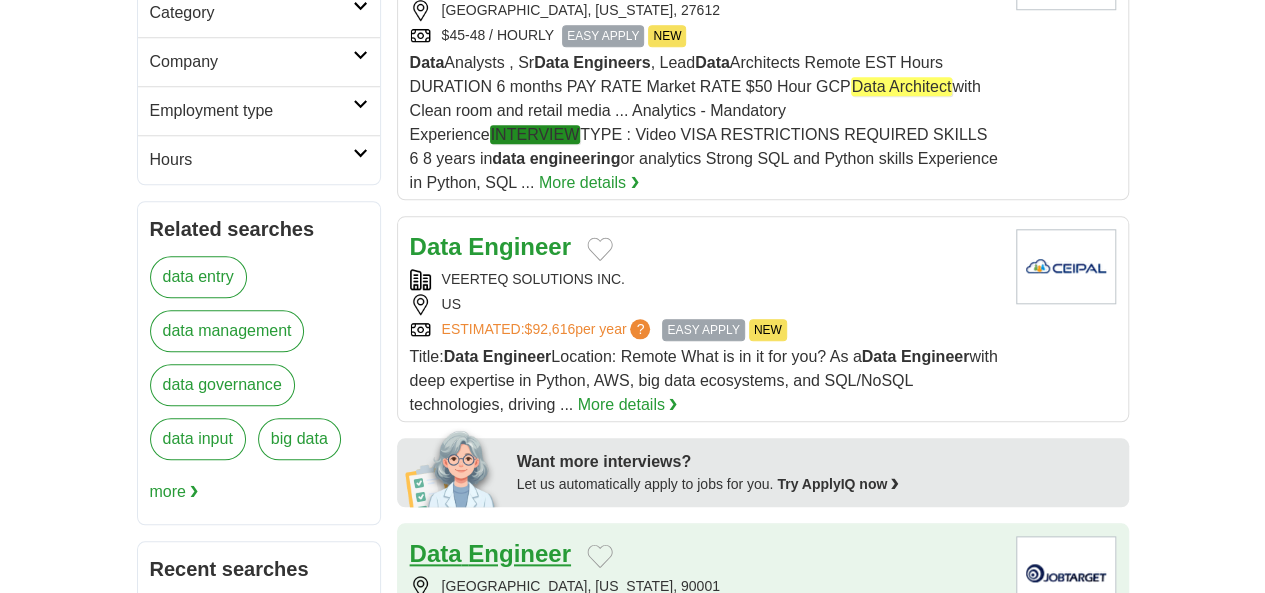click on "Engineer" at bounding box center [519, 553] 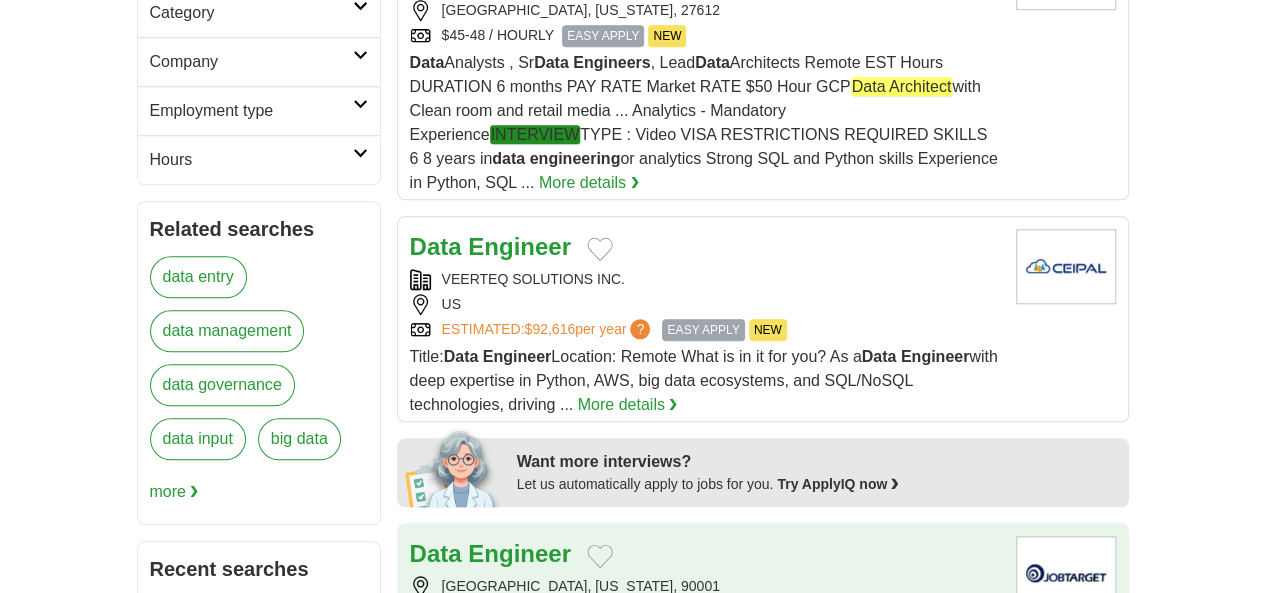 scroll, scrollTop: 945, scrollLeft: 0, axis: vertical 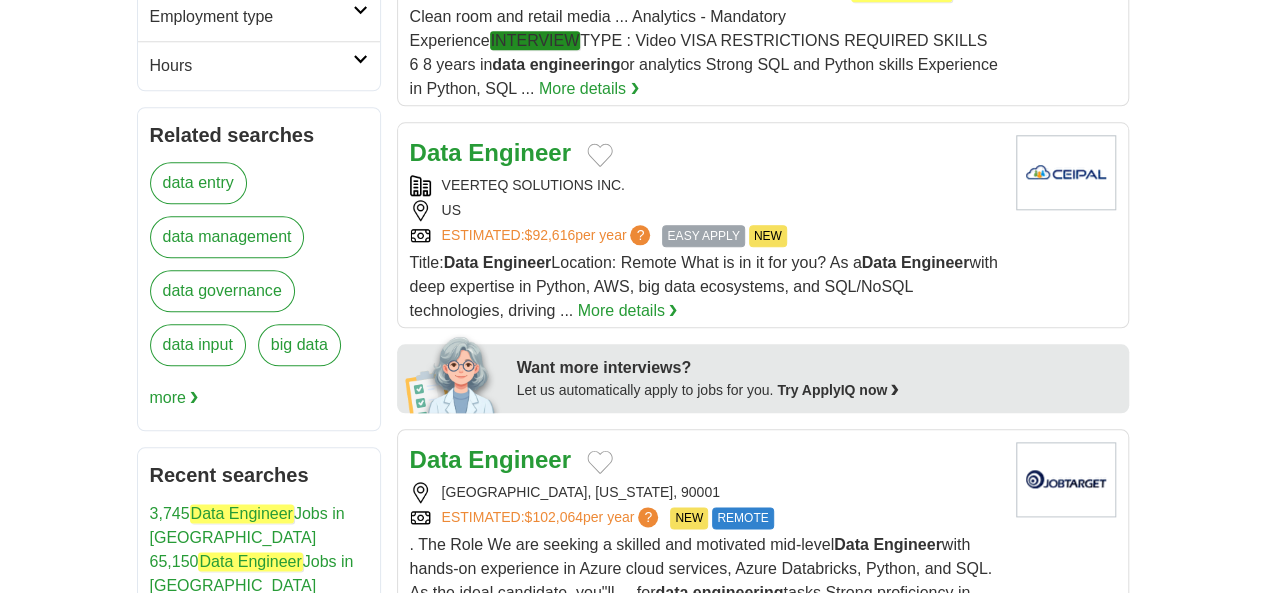 click on "Engineer" at bounding box center [519, 704] 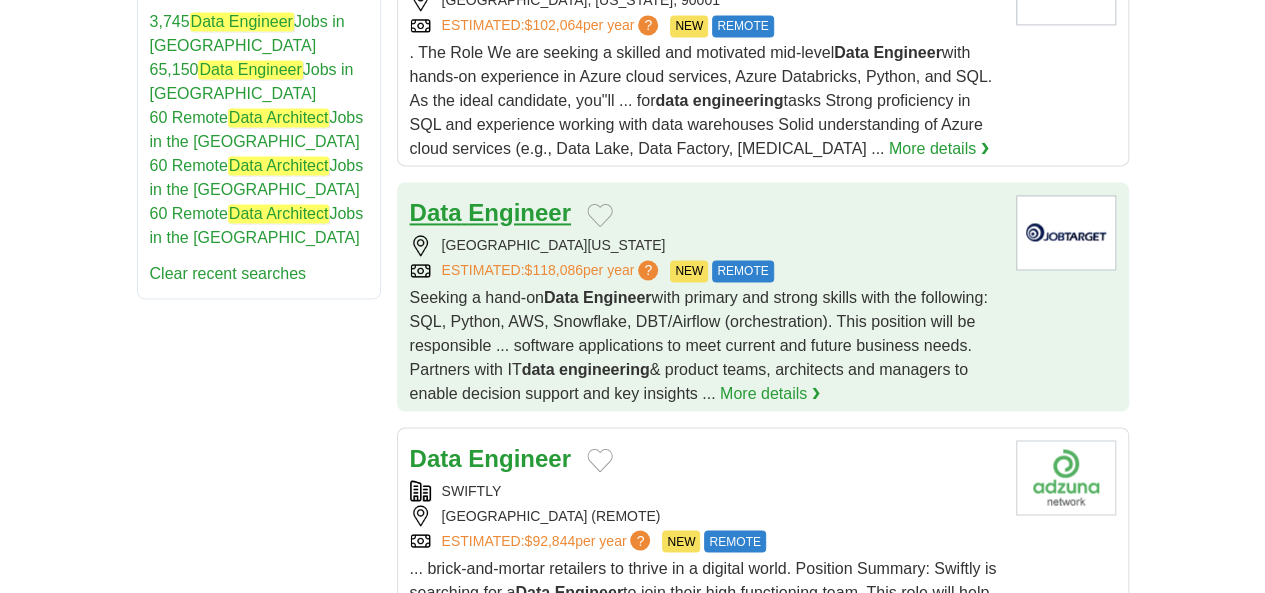 scroll, scrollTop: 1438, scrollLeft: 0, axis: vertical 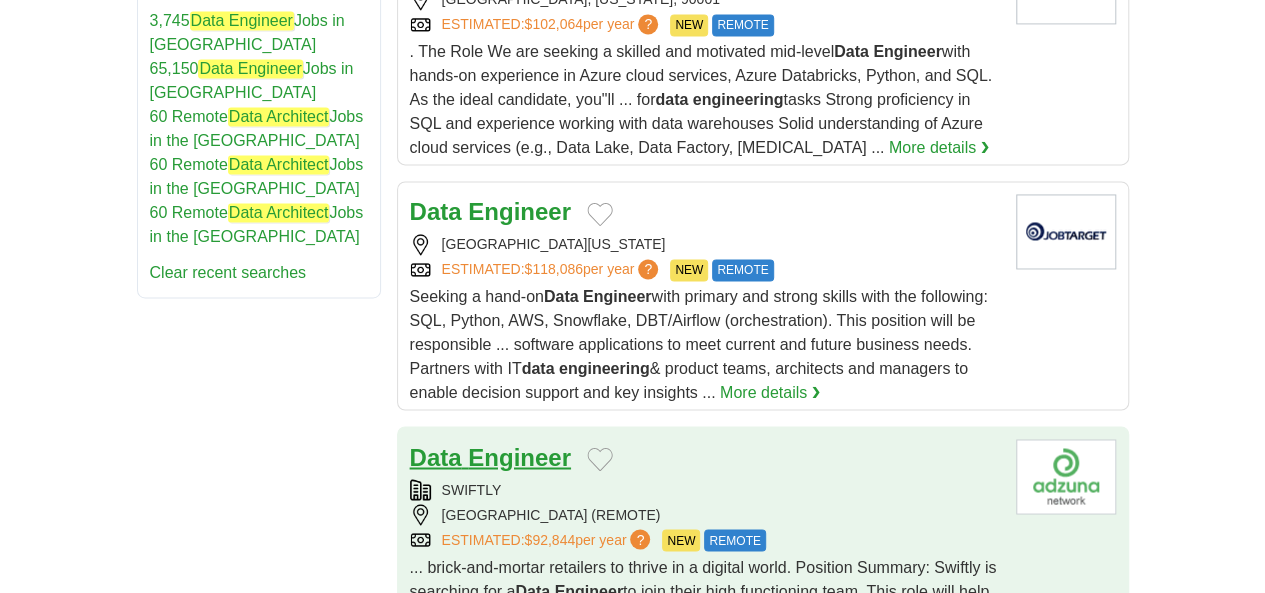 click on "Engineer" at bounding box center (519, 456) 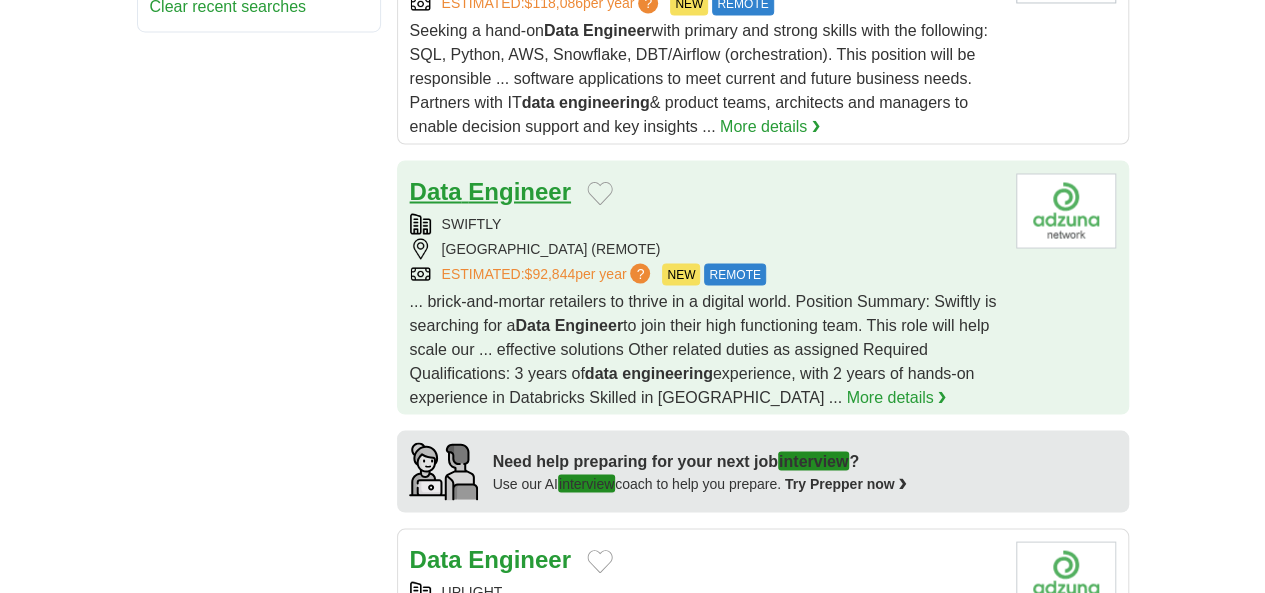 scroll, scrollTop: 1705, scrollLeft: 0, axis: vertical 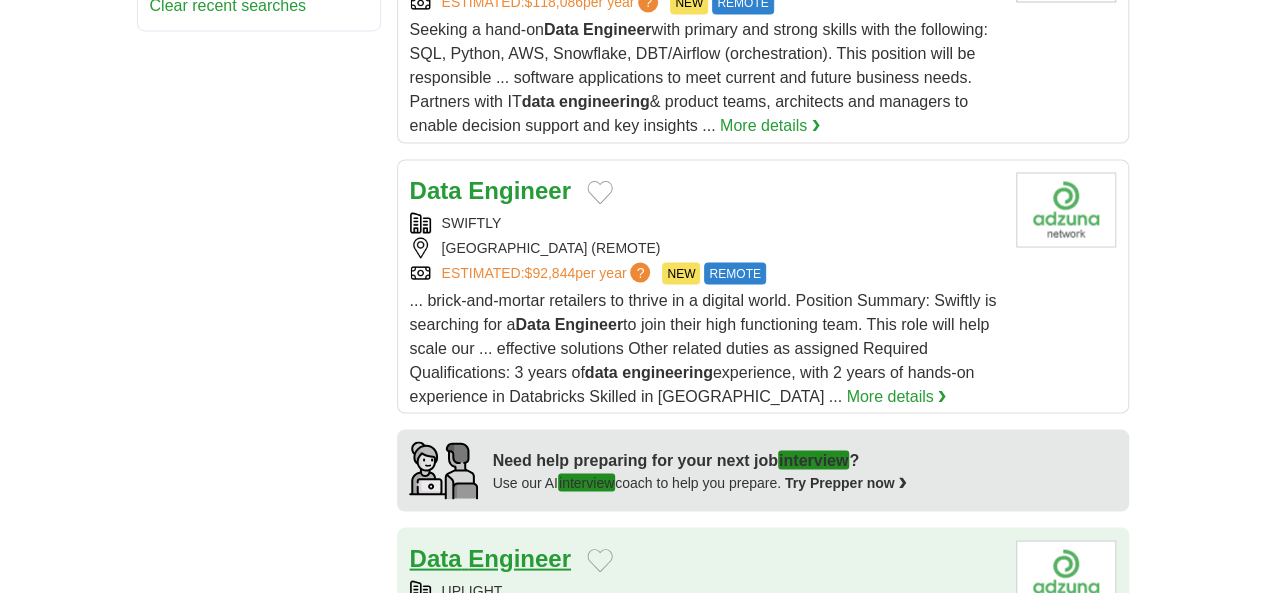 click on "Engineer" at bounding box center (519, 557) 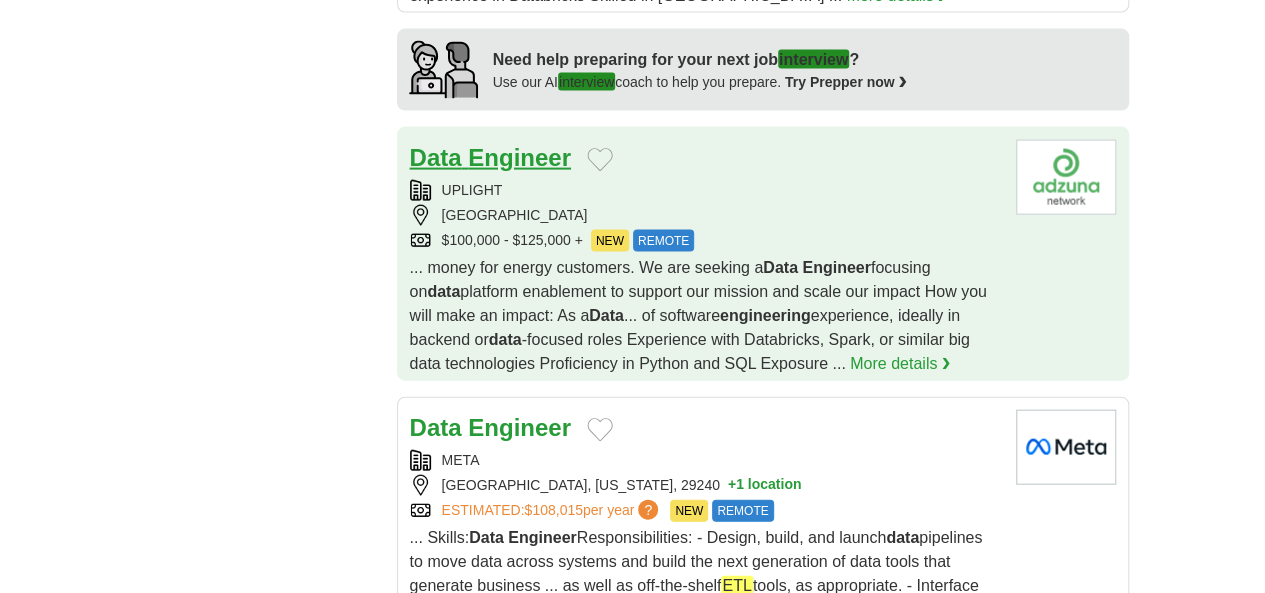 scroll, scrollTop: 2111, scrollLeft: 0, axis: vertical 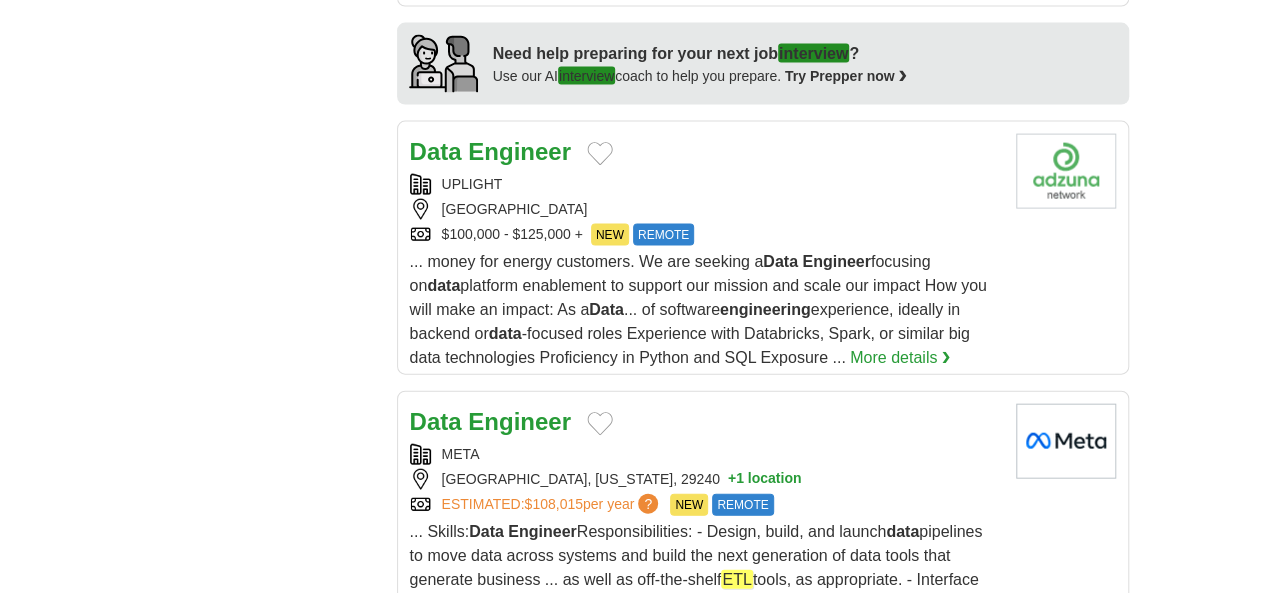 click on "engineer" at bounding box center [518, 691] 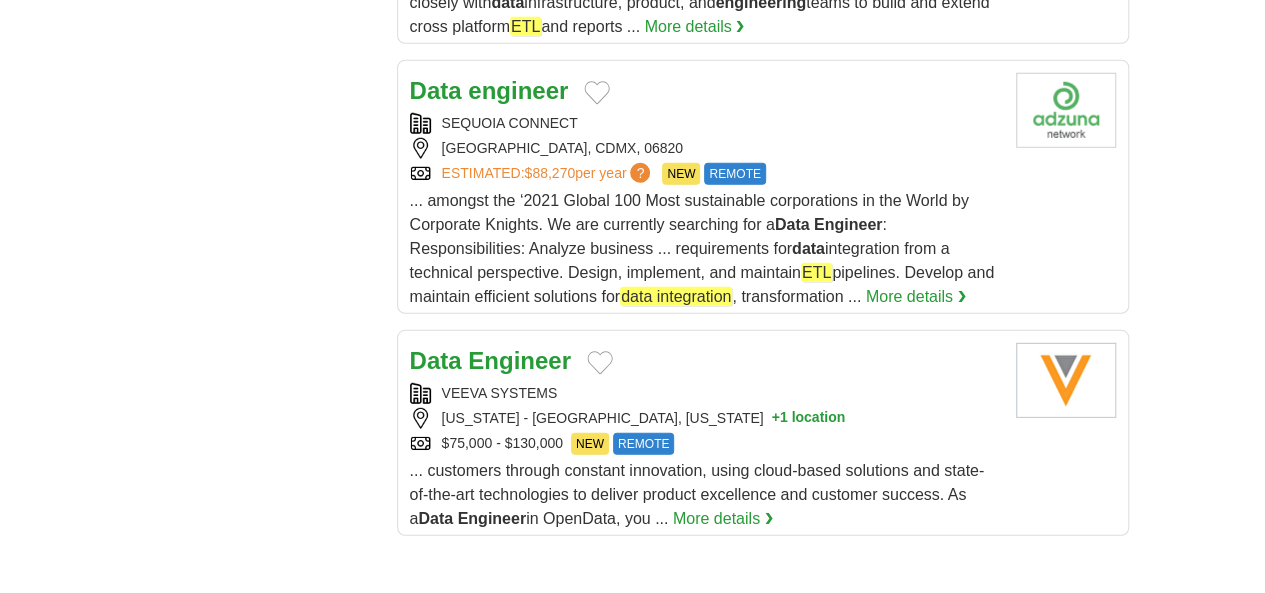 scroll, scrollTop: 2716, scrollLeft: 0, axis: vertical 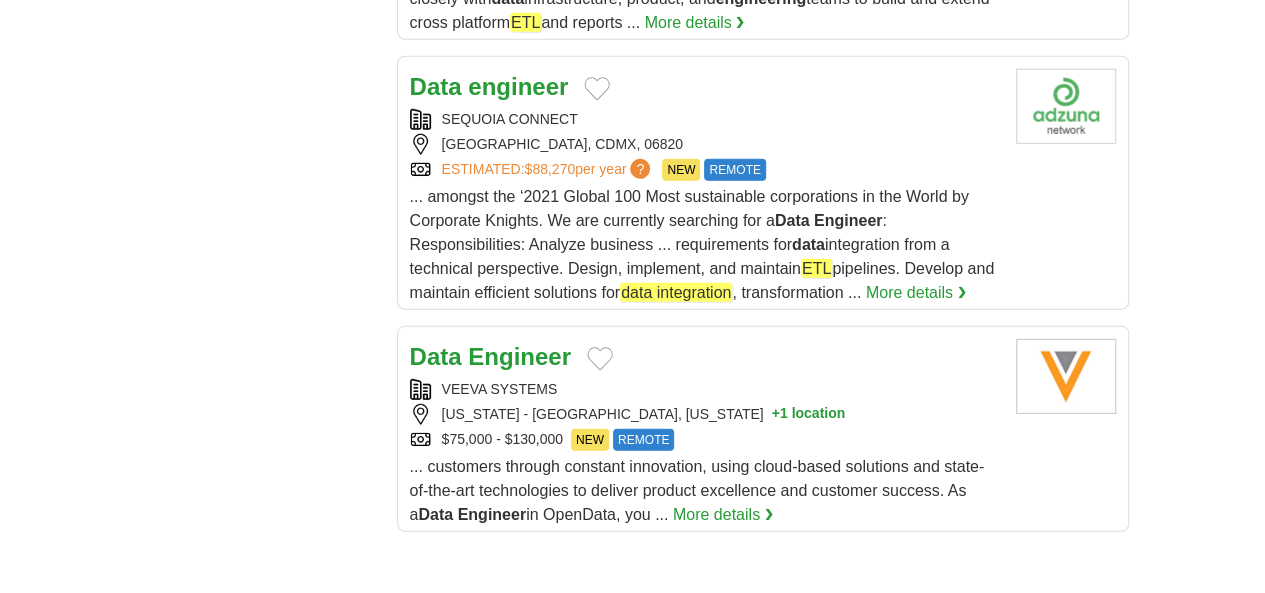 click on "2" at bounding box center (607, 1032) 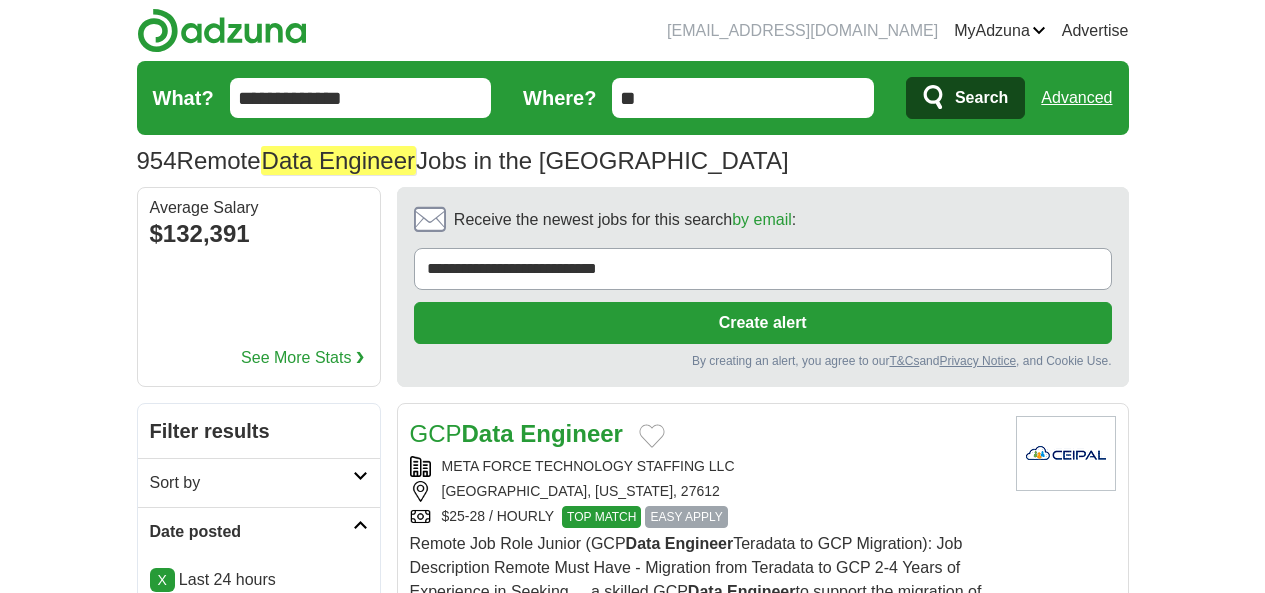scroll, scrollTop: 0, scrollLeft: 0, axis: both 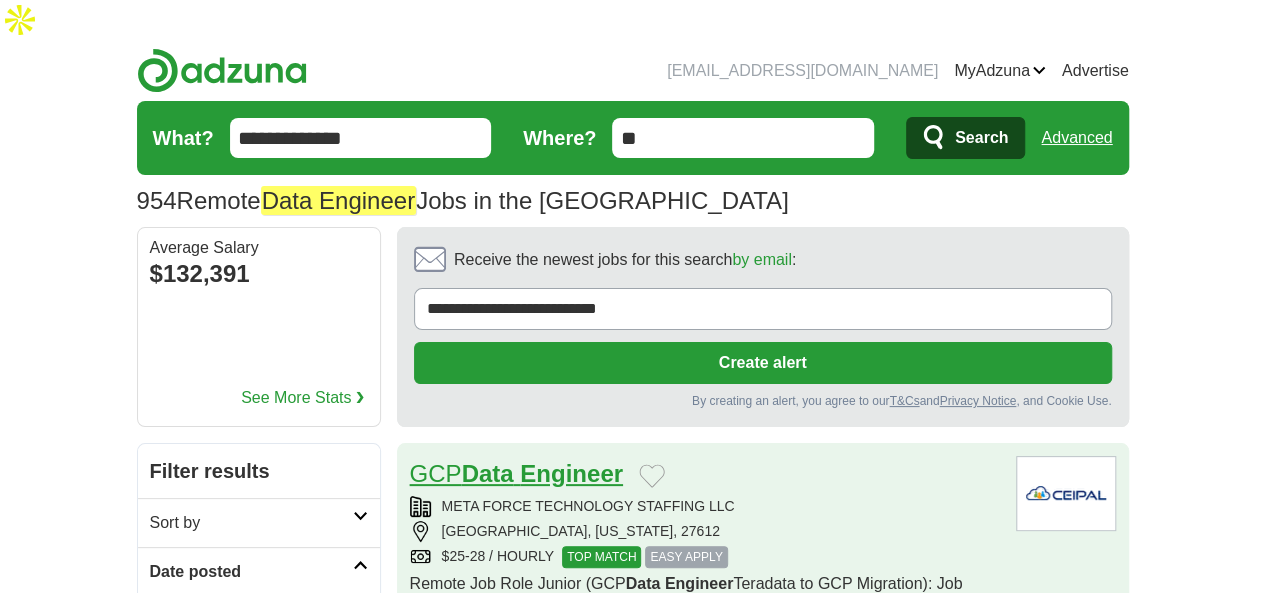 click on "Engineer" at bounding box center [571, 473] 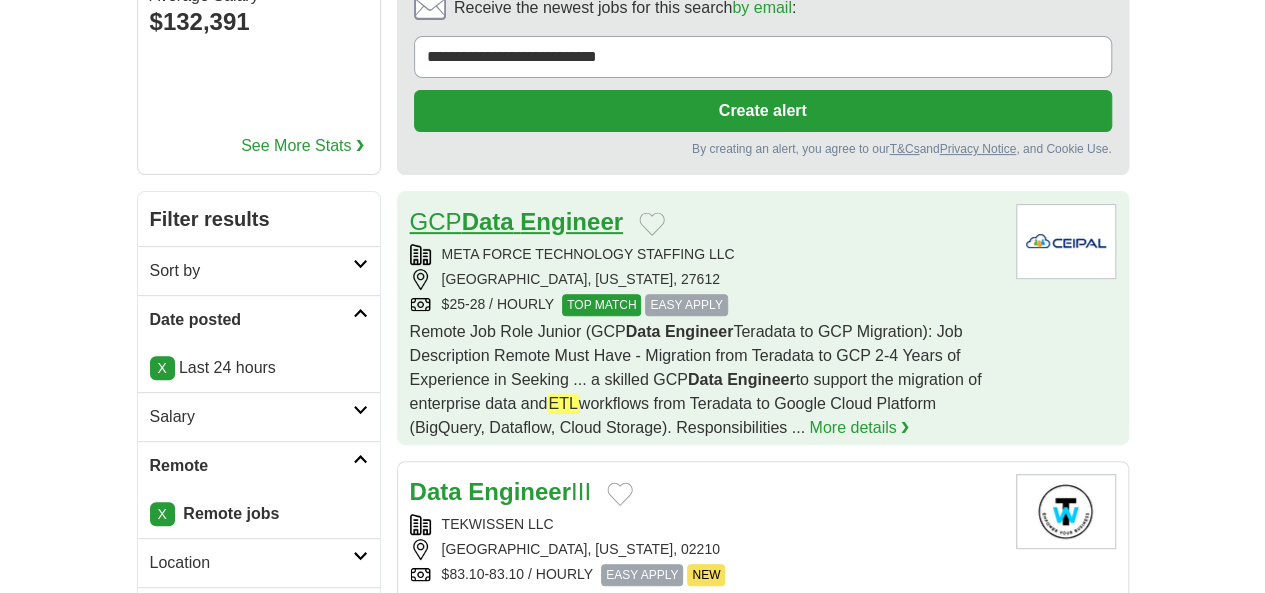 scroll, scrollTop: 278, scrollLeft: 0, axis: vertical 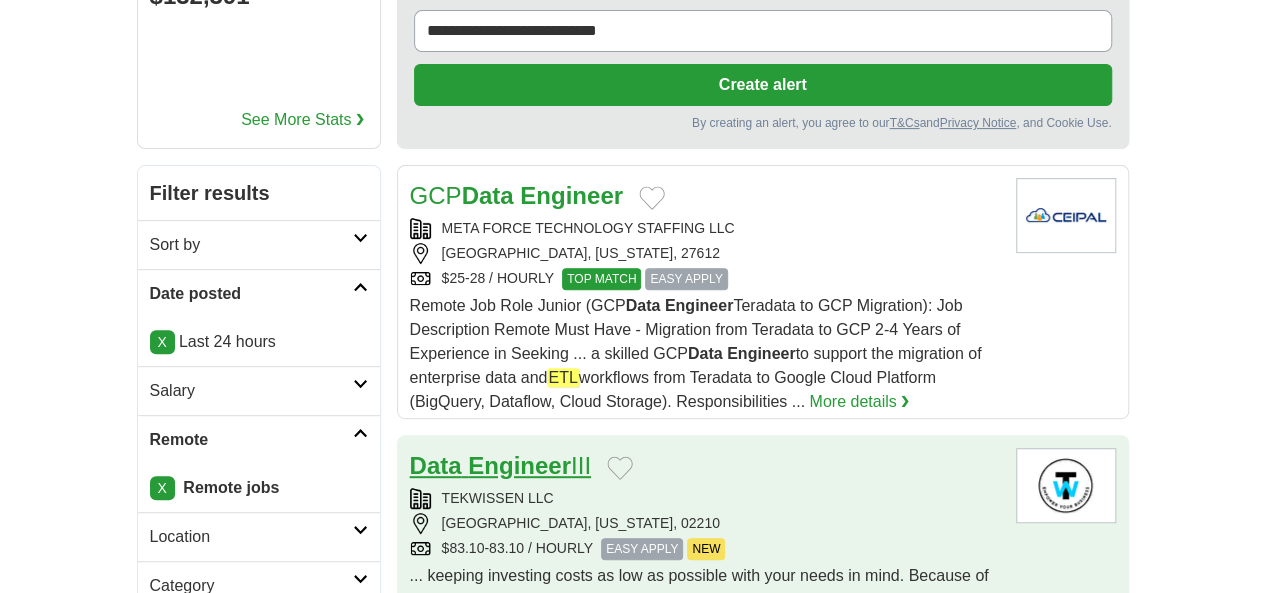 click on "Engineer" at bounding box center (519, 465) 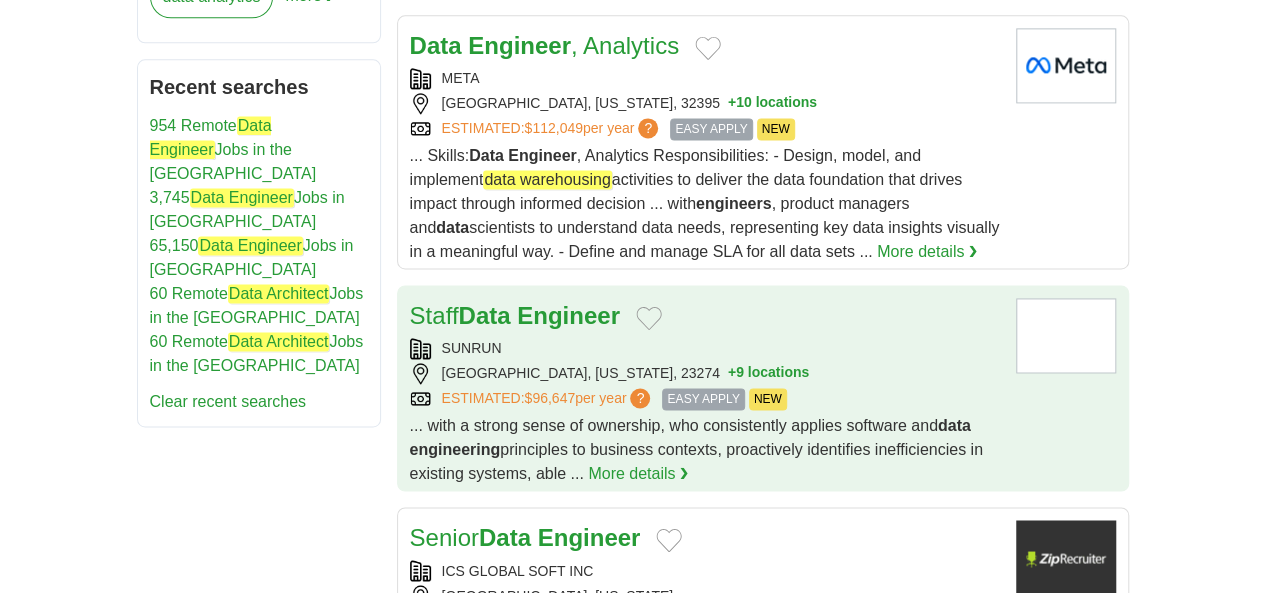 scroll, scrollTop: 1350, scrollLeft: 0, axis: vertical 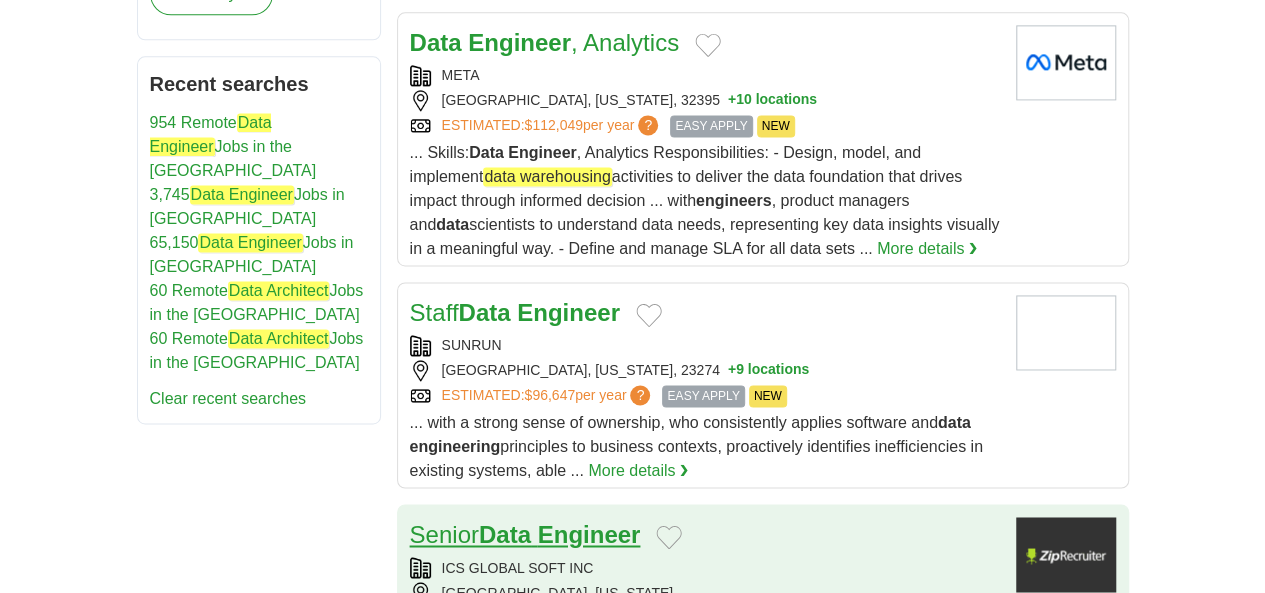 click on "Data" at bounding box center (505, 534) 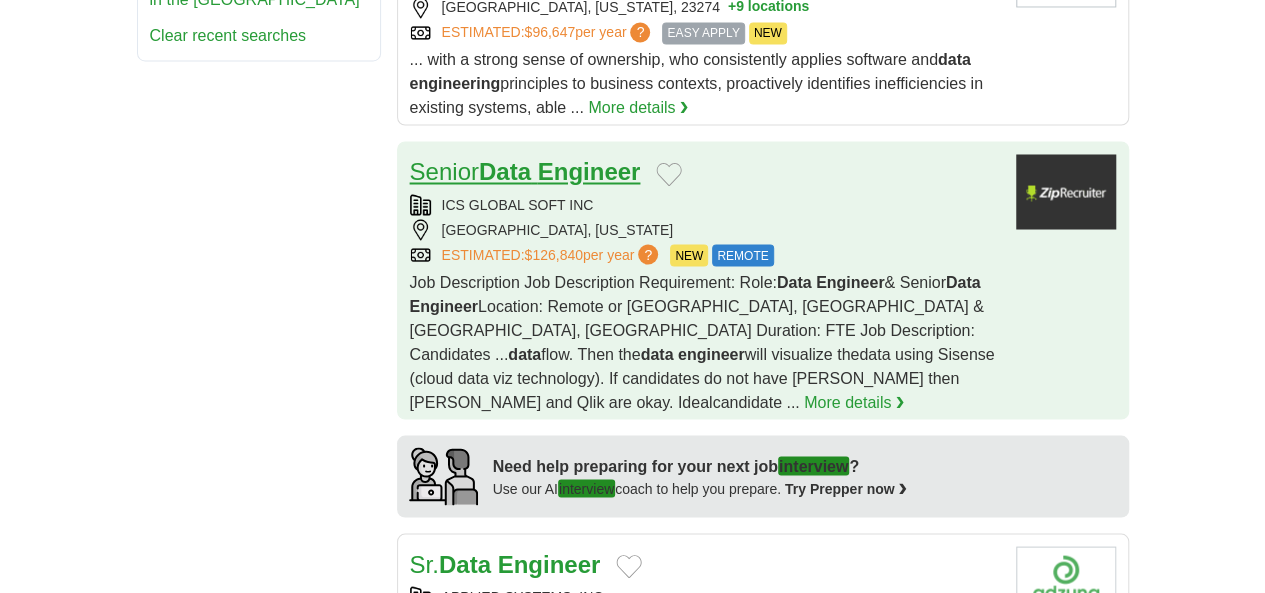 scroll, scrollTop: 1716, scrollLeft: 0, axis: vertical 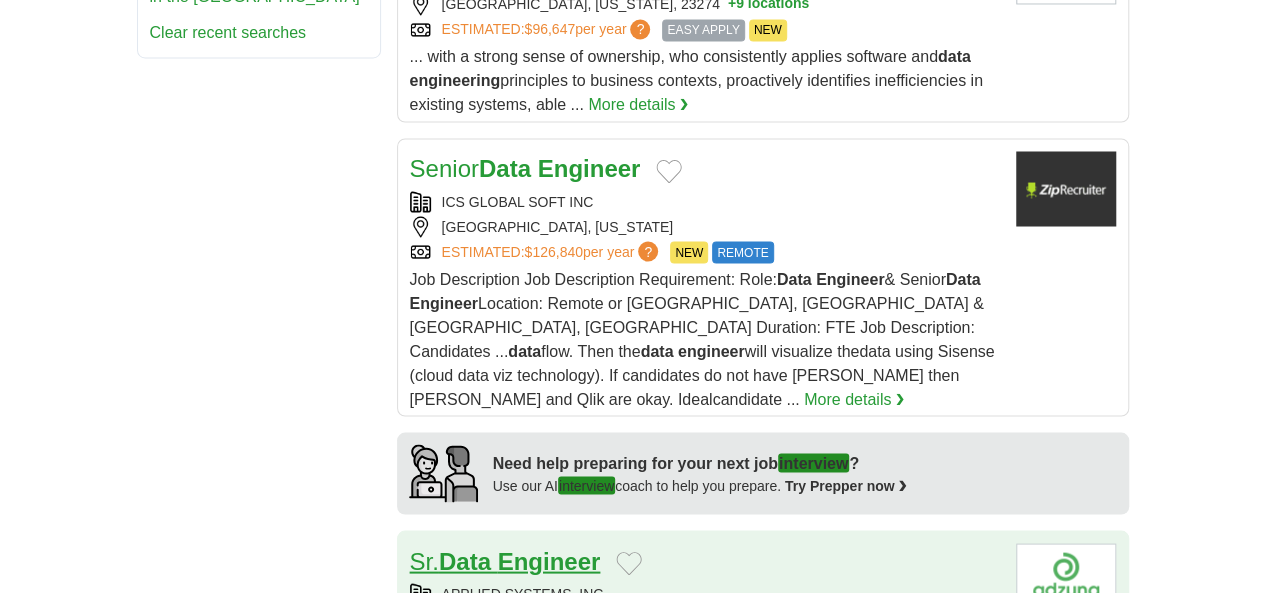 click on "Engineer" at bounding box center (549, 560) 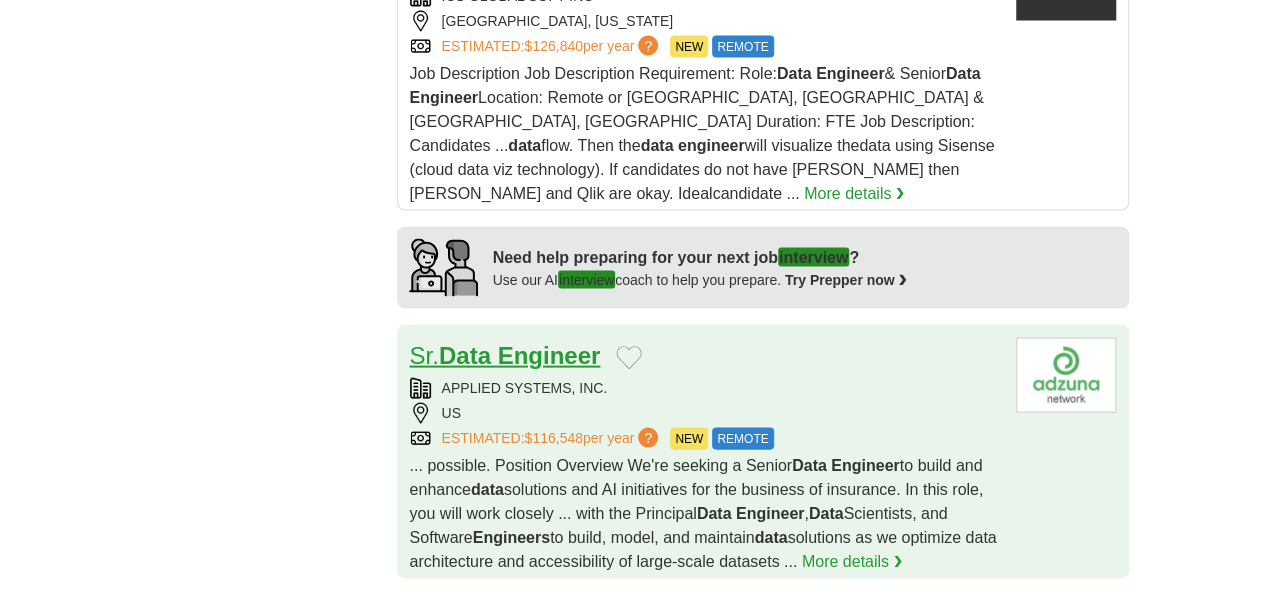 scroll, scrollTop: 1920, scrollLeft: 0, axis: vertical 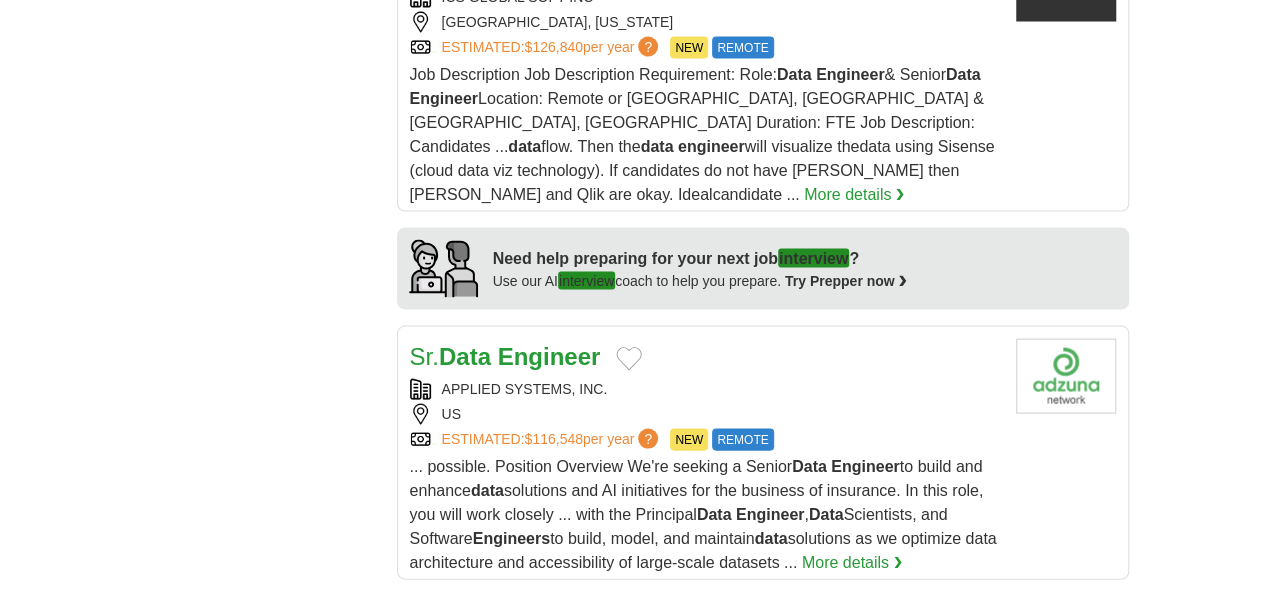 click on "Engineer" at bounding box center (589, 626) 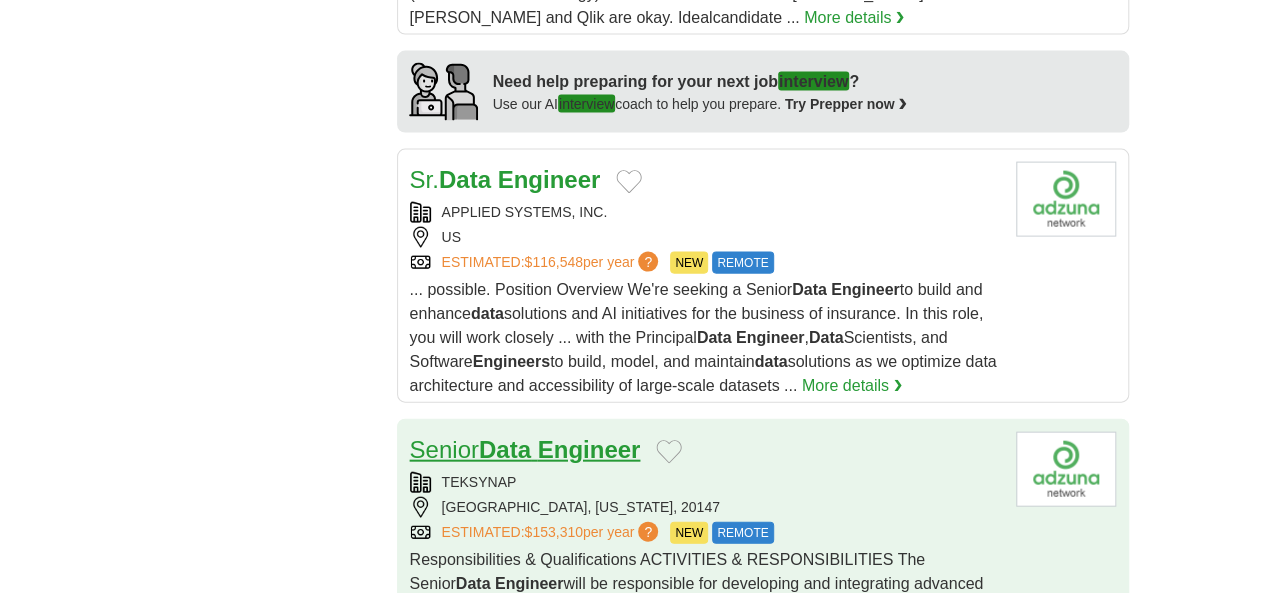 scroll, scrollTop: 2132, scrollLeft: 0, axis: vertical 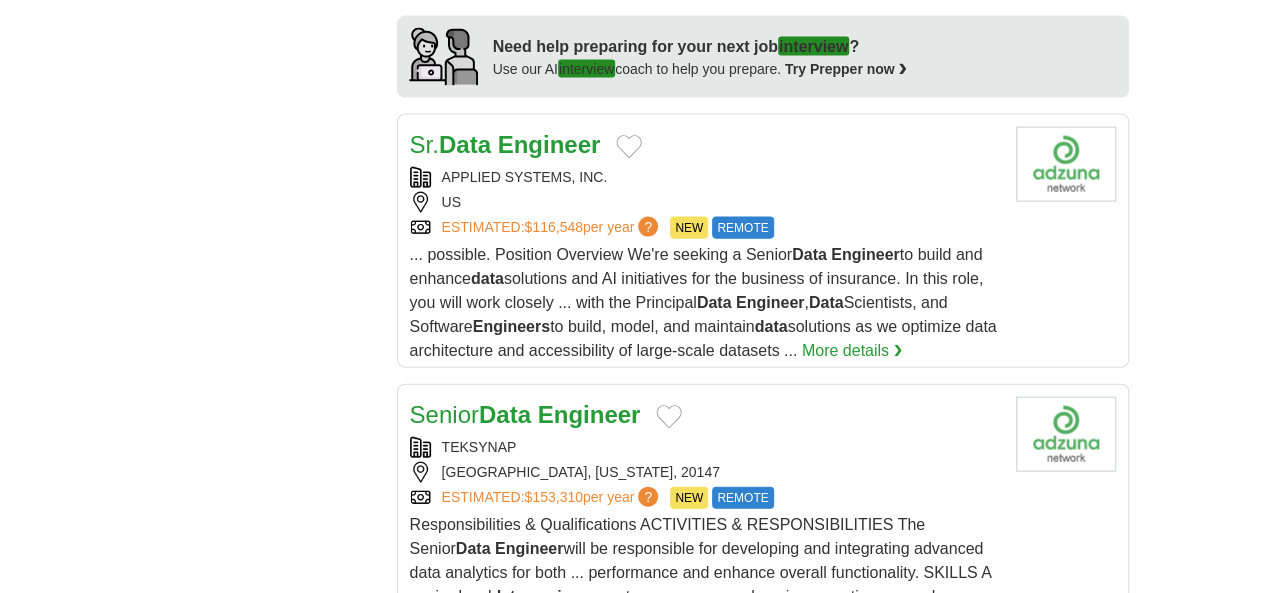 click on "Engineer" at bounding box center [519, 684] 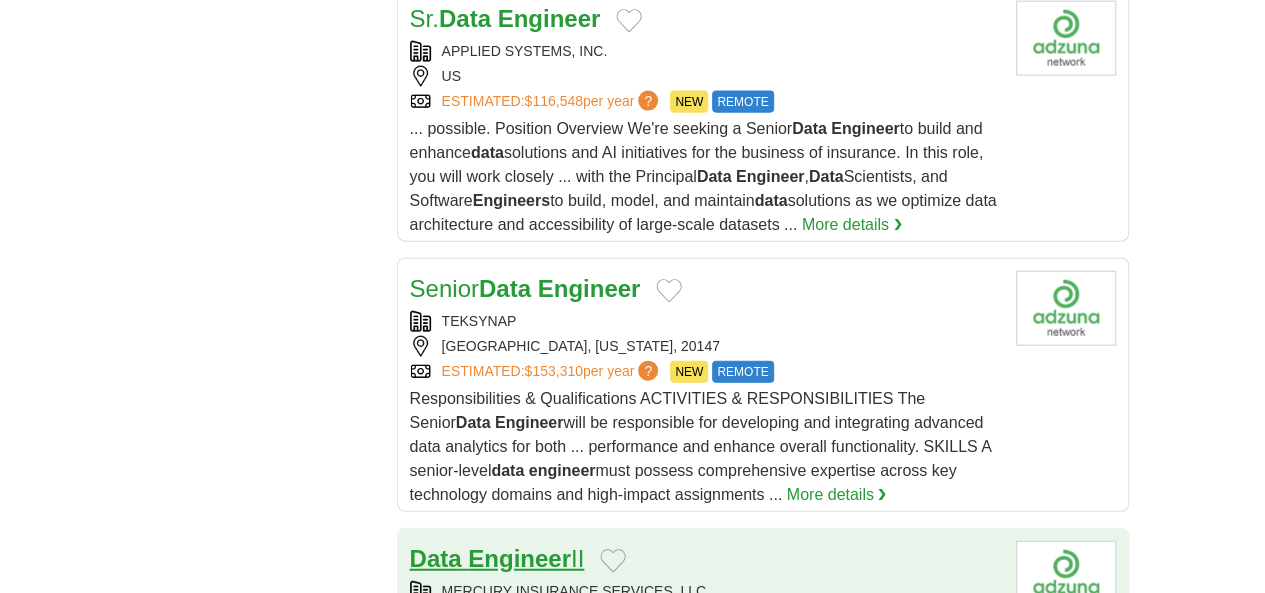 scroll, scrollTop: 2259, scrollLeft: 0, axis: vertical 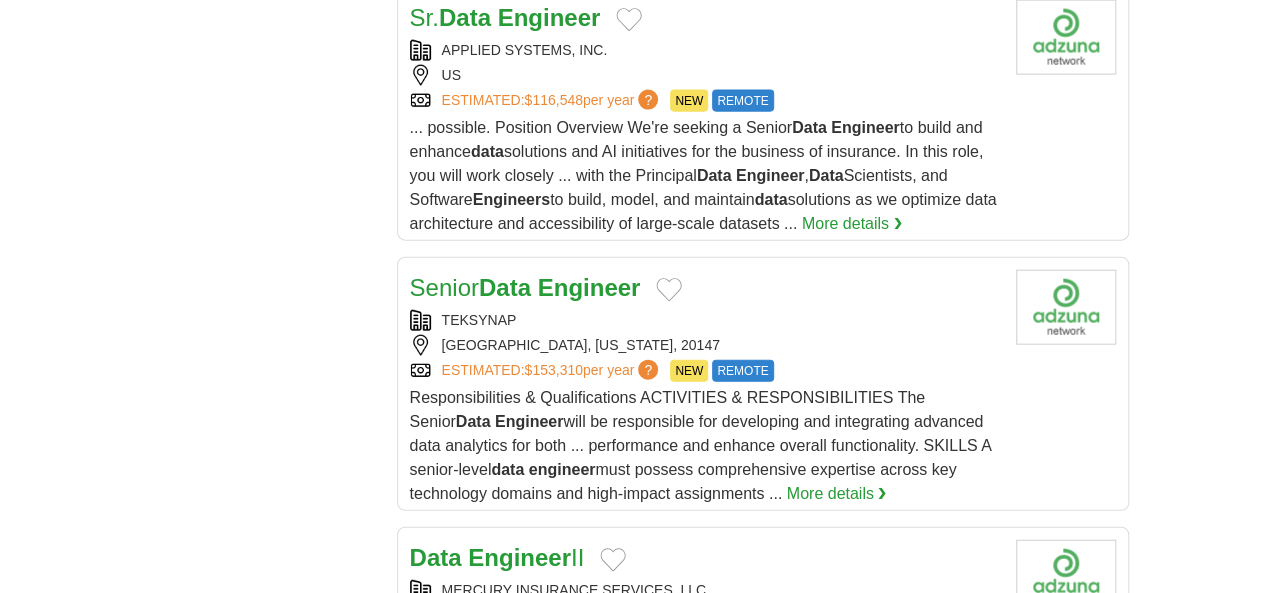 click on "Engineer" at bounding box center (589, 851) 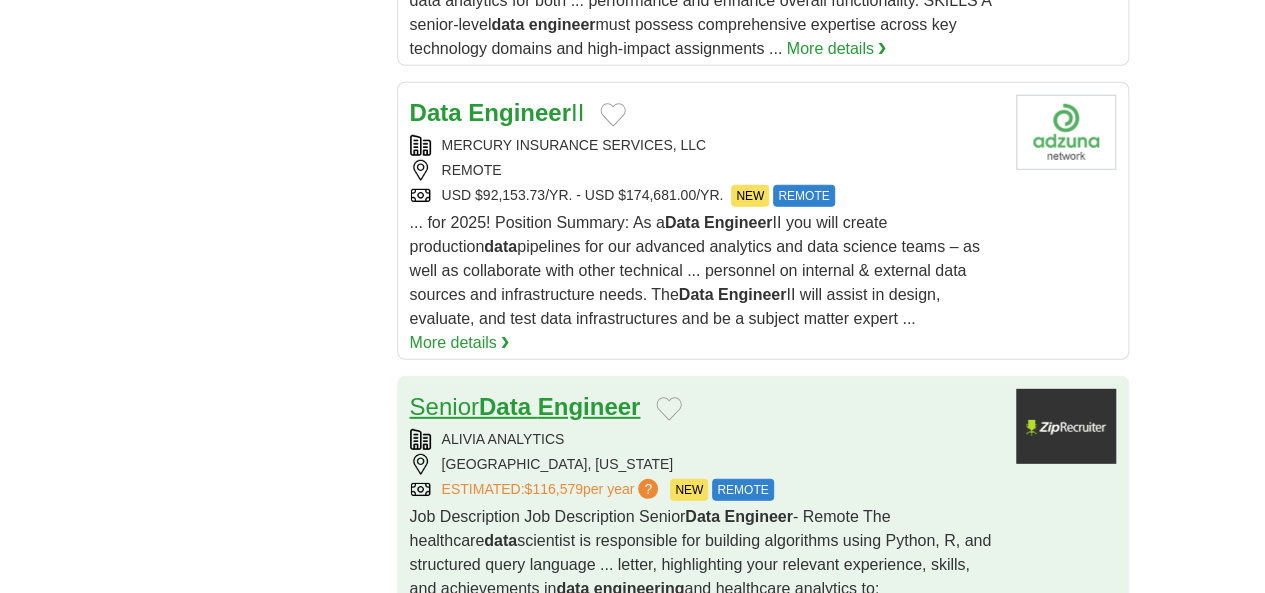 scroll, scrollTop: 2705, scrollLeft: 0, axis: vertical 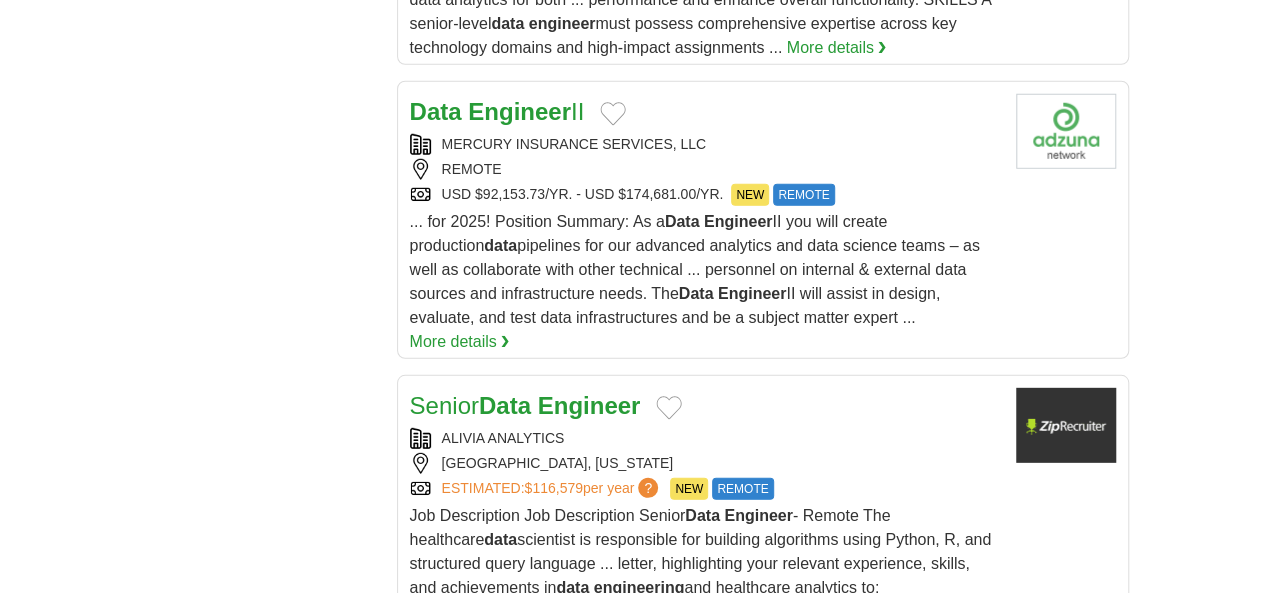 click on "3" at bounding box center [708, 951] 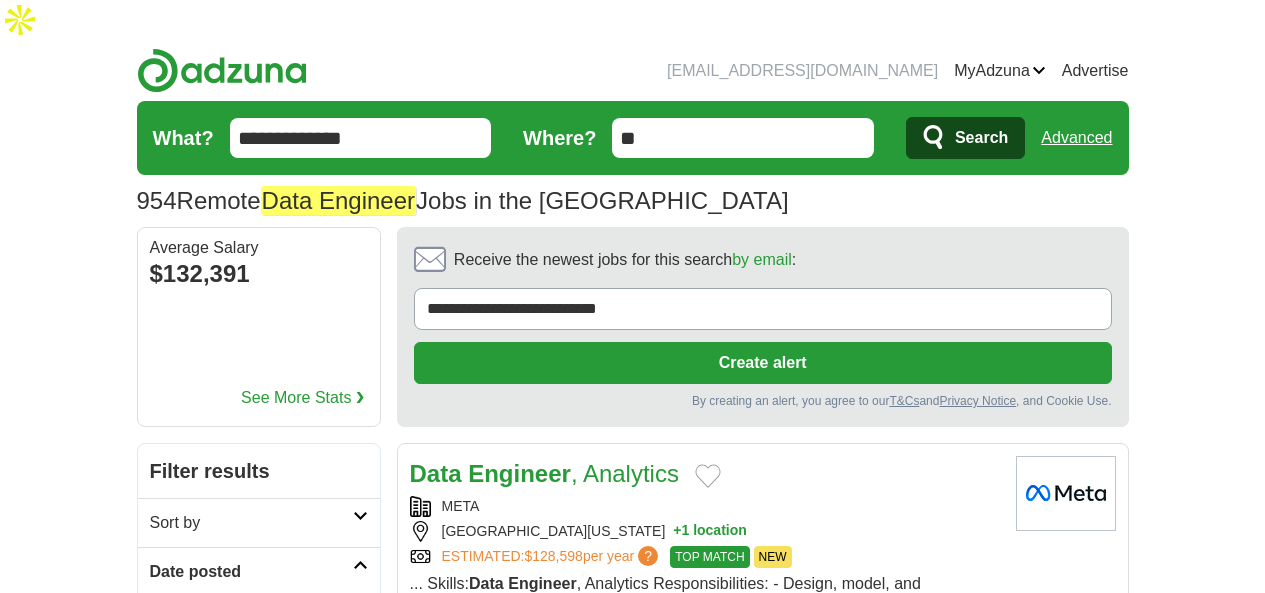 scroll, scrollTop: 0, scrollLeft: 0, axis: both 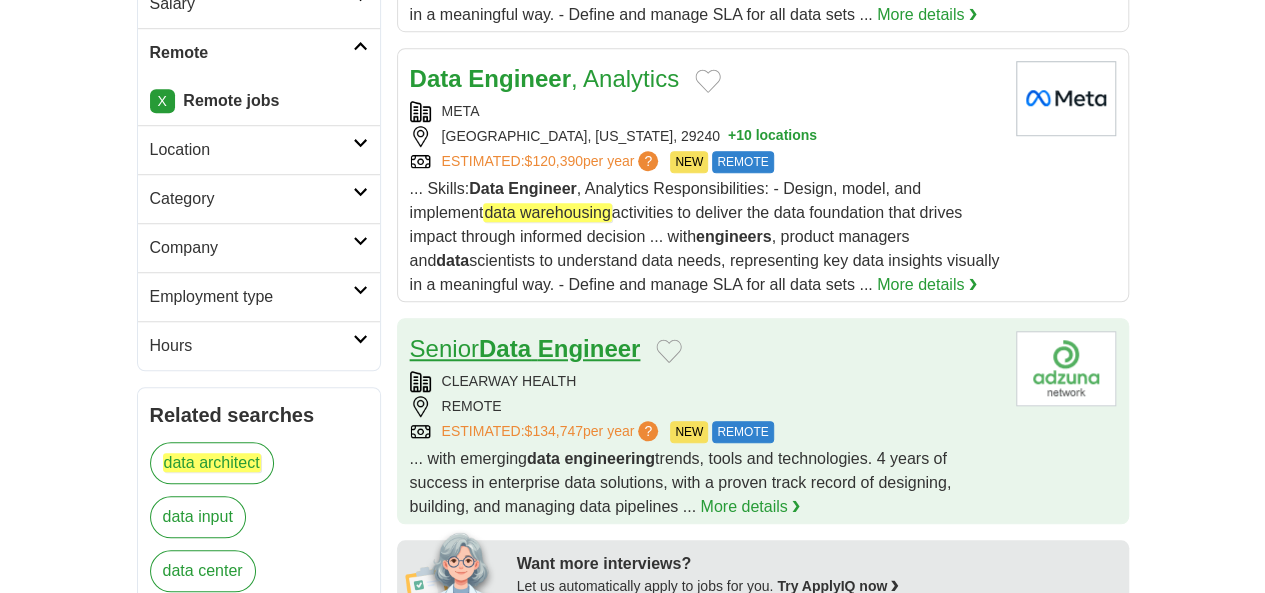 click on "Senior  Data   Engineer" at bounding box center (525, 348) 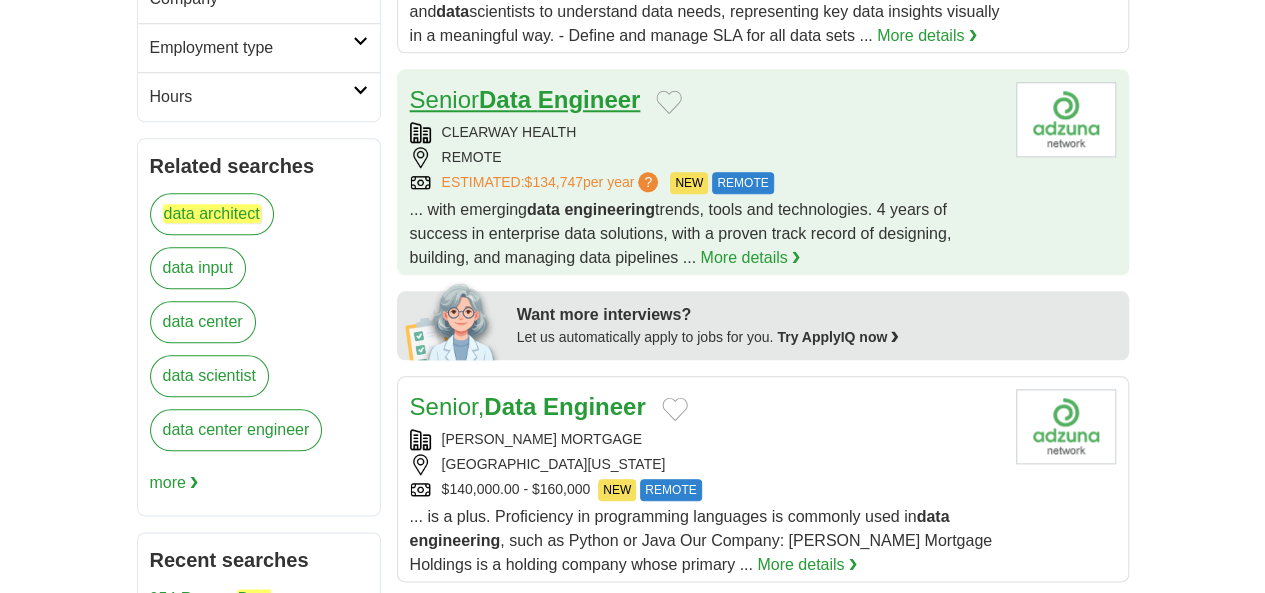scroll, scrollTop: 953, scrollLeft: 0, axis: vertical 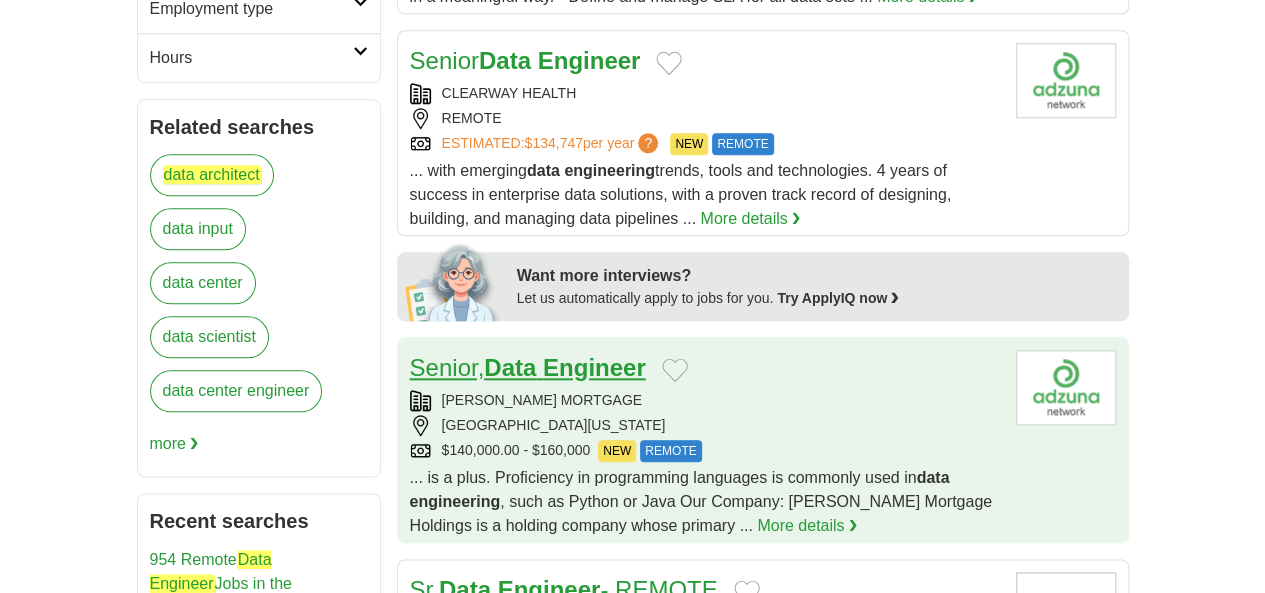 click on "Data" at bounding box center (510, 367) 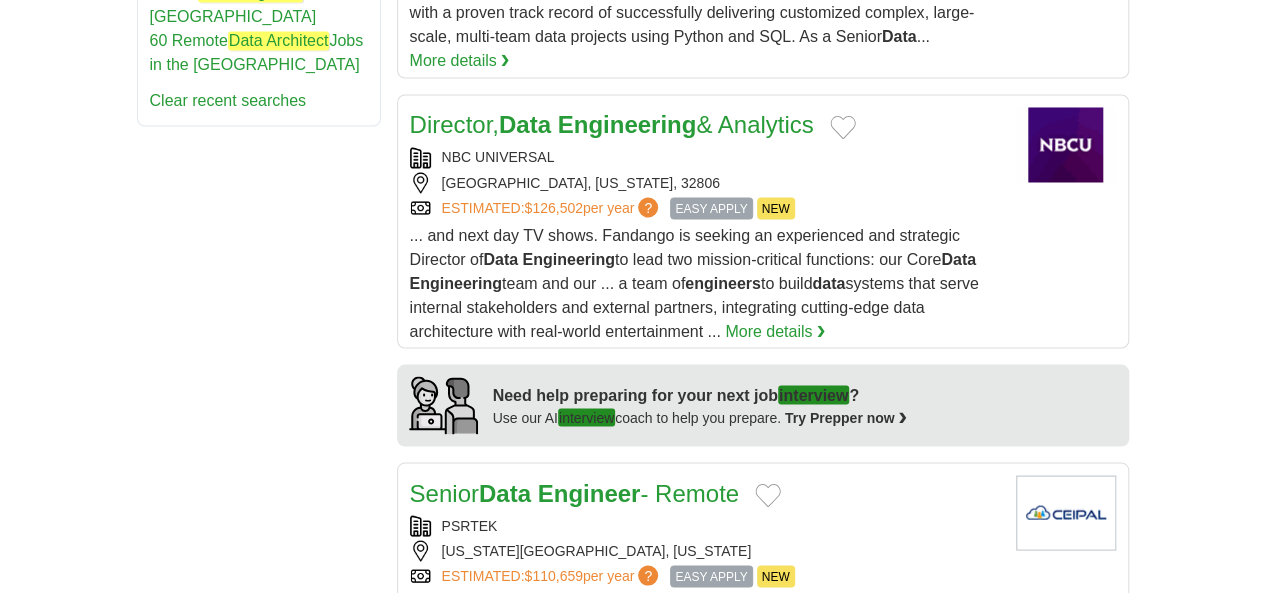 scroll, scrollTop: 1759, scrollLeft: 0, axis: vertical 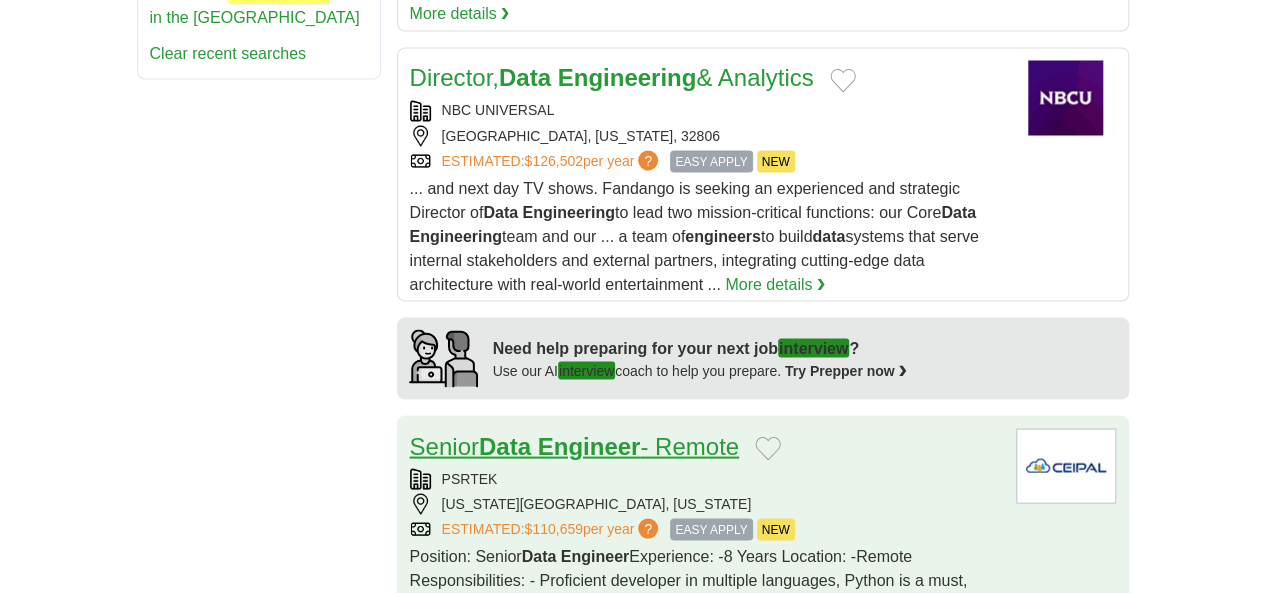 click on "Engineer" at bounding box center [589, 445] 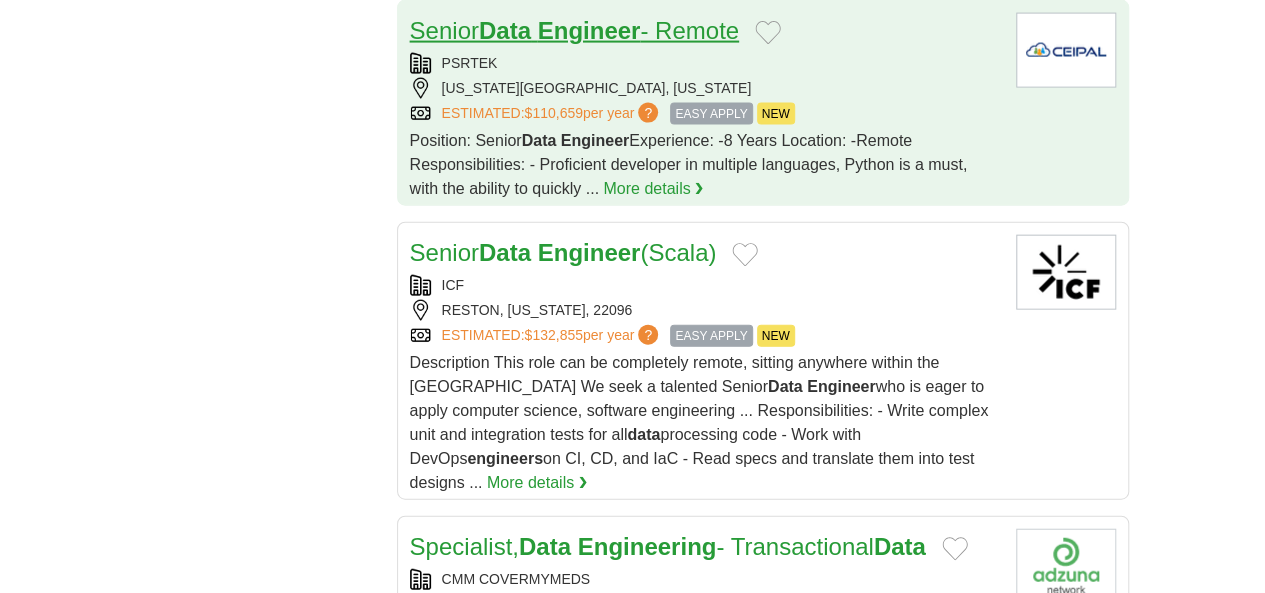 scroll, scrollTop: 2175, scrollLeft: 0, axis: vertical 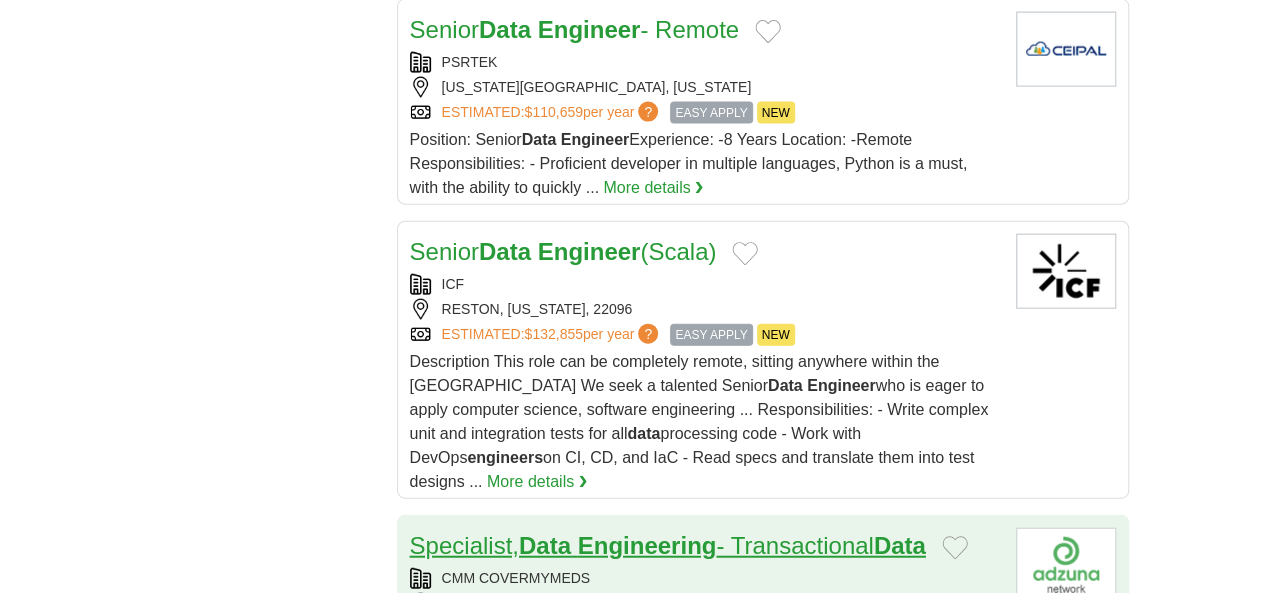 click on "Data" at bounding box center [545, 545] 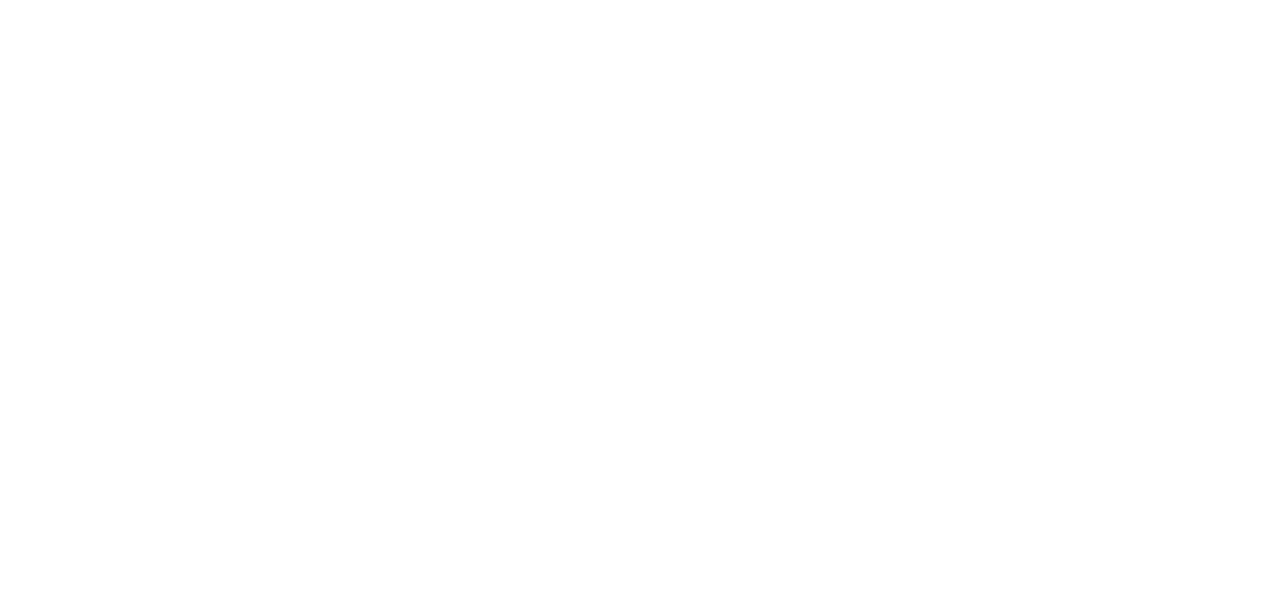 scroll, scrollTop: 3886, scrollLeft: 0, axis: vertical 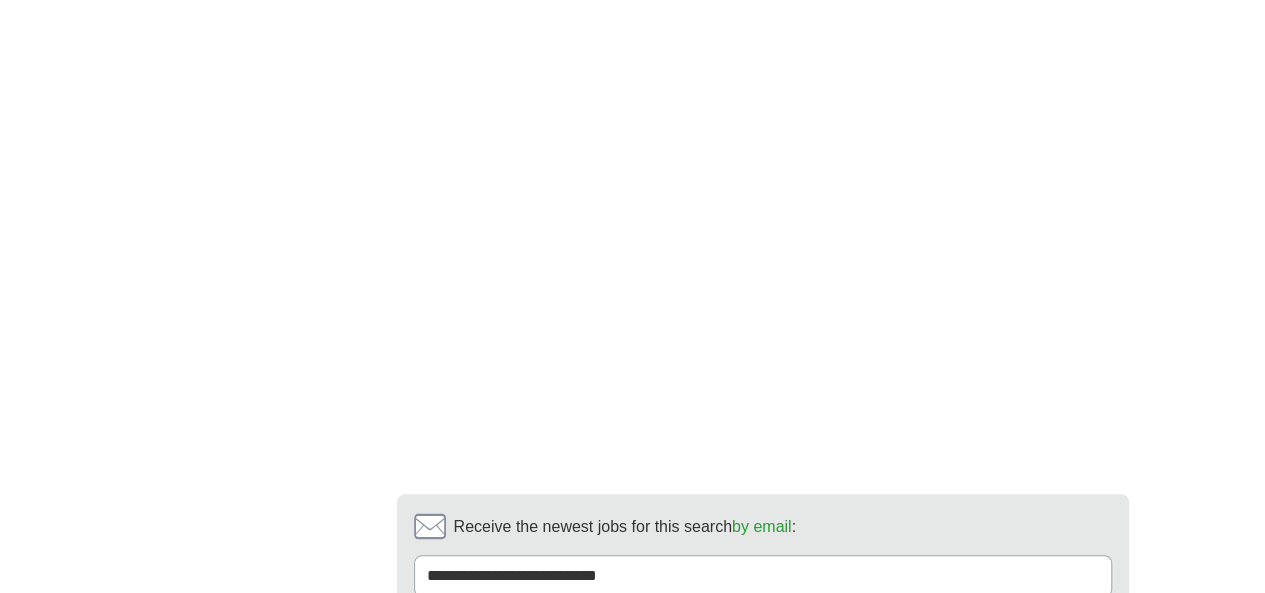 click on "4" at bounding box center [755, 760] 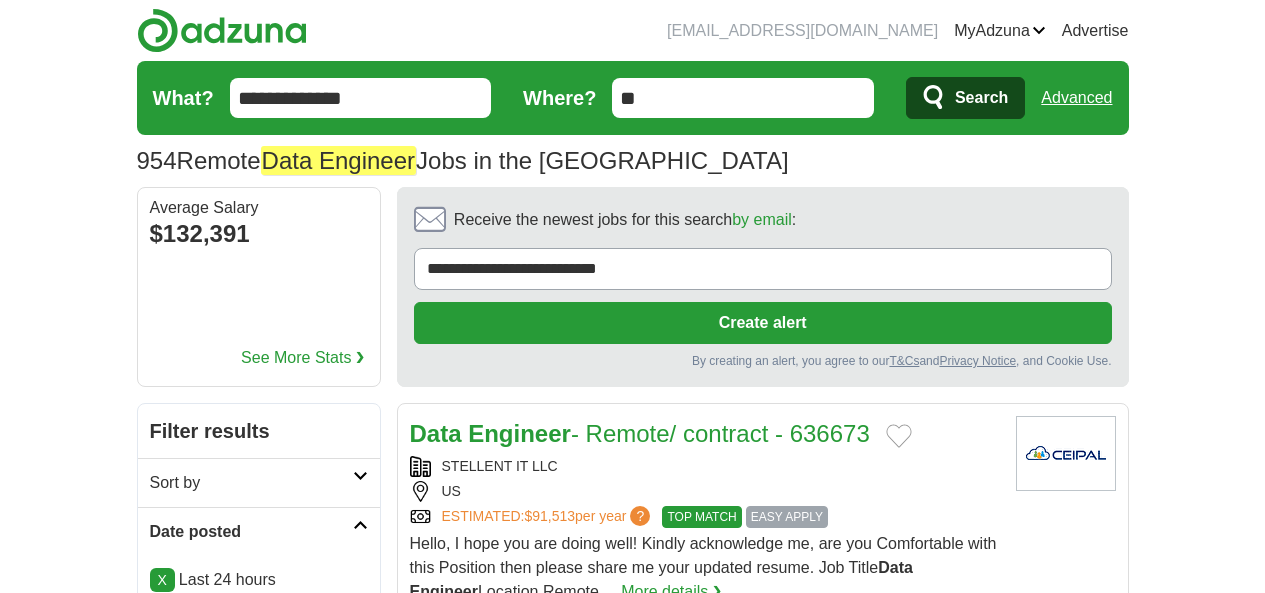 scroll, scrollTop: 0, scrollLeft: 0, axis: both 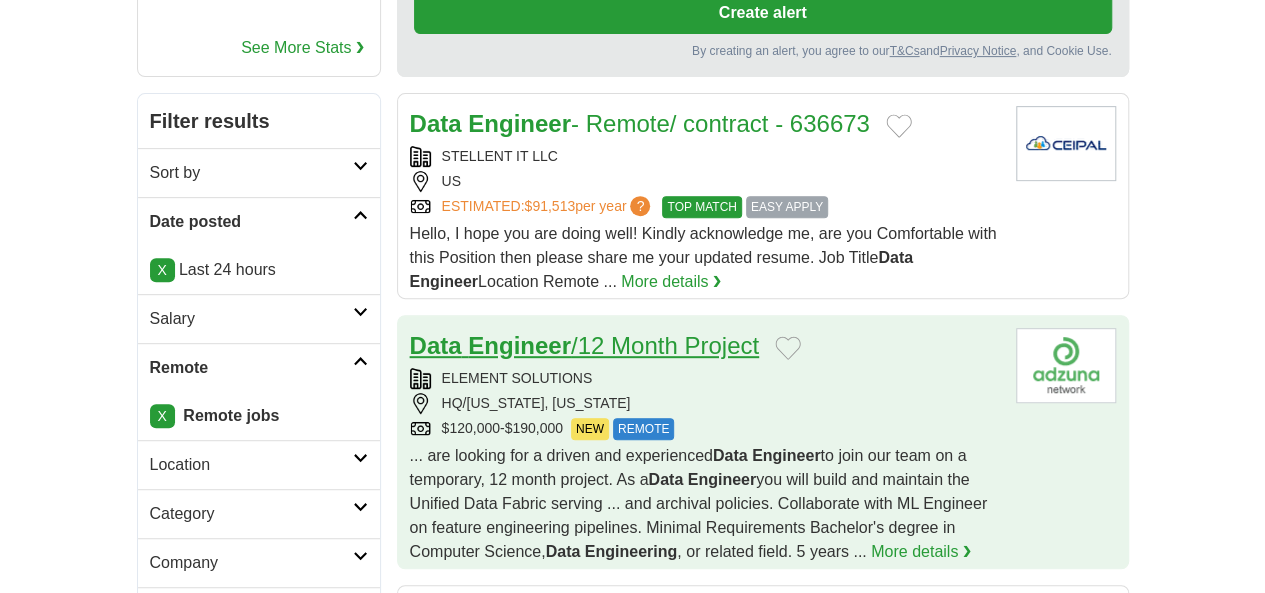 click on "Data   Engineer /12 Month Project" at bounding box center (585, 345) 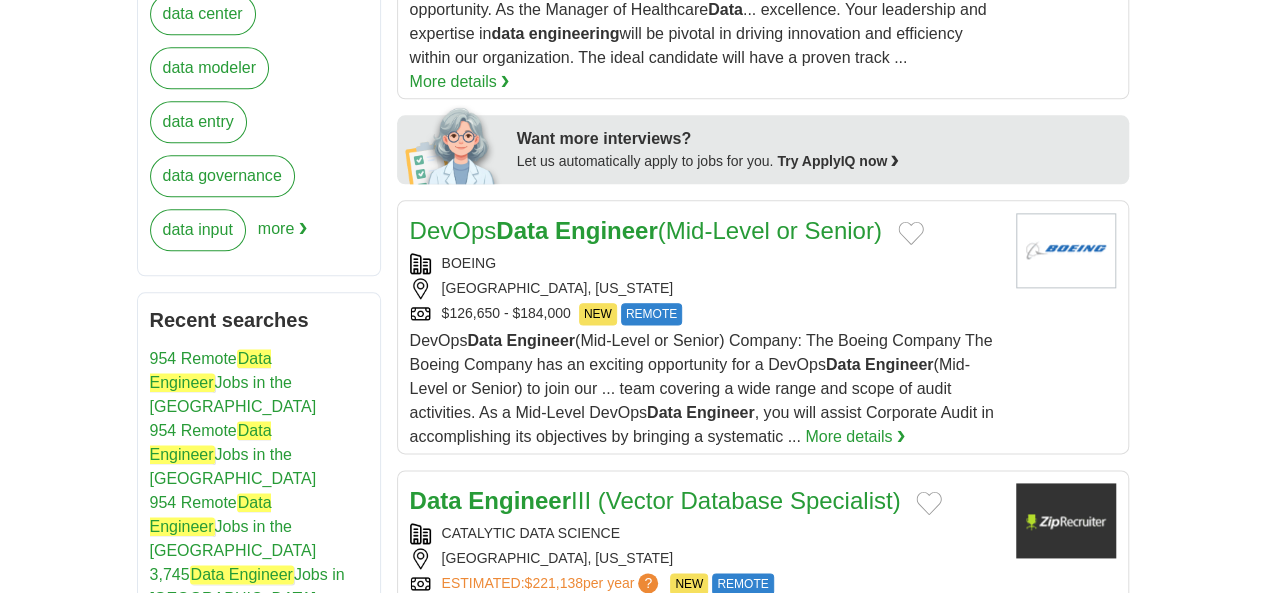 scroll, scrollTop: 1334, scrollLeft: 0, axis: vertical 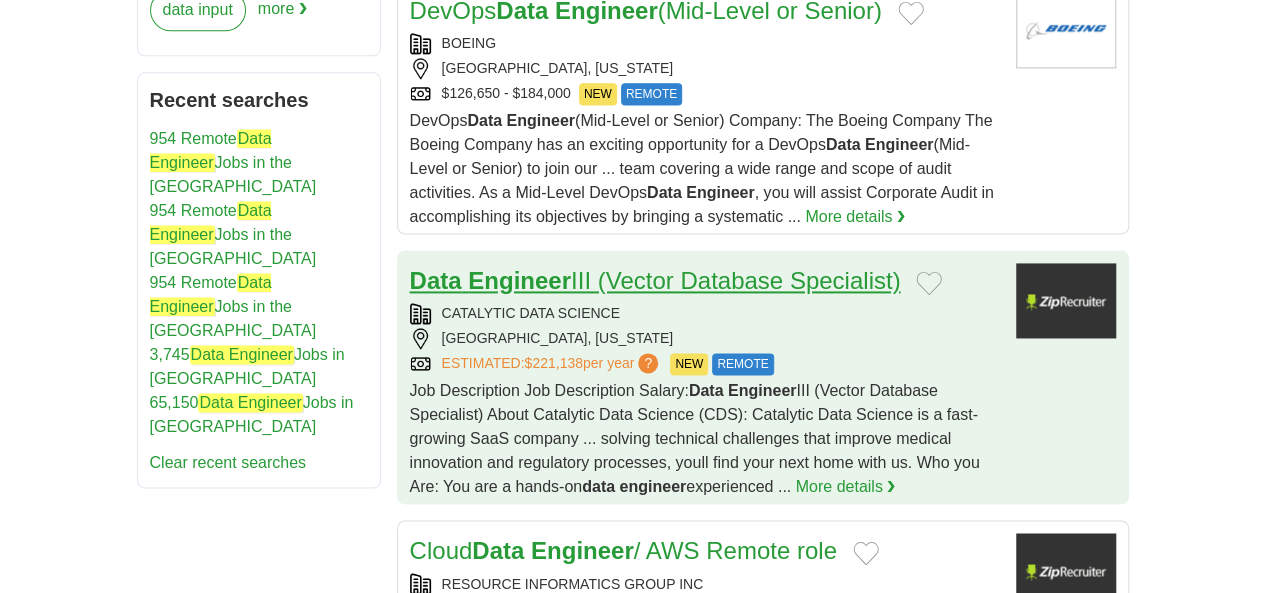 click on "Data   Engineer  III (Vector Database Specialist)" at bounding box center [655, 280] 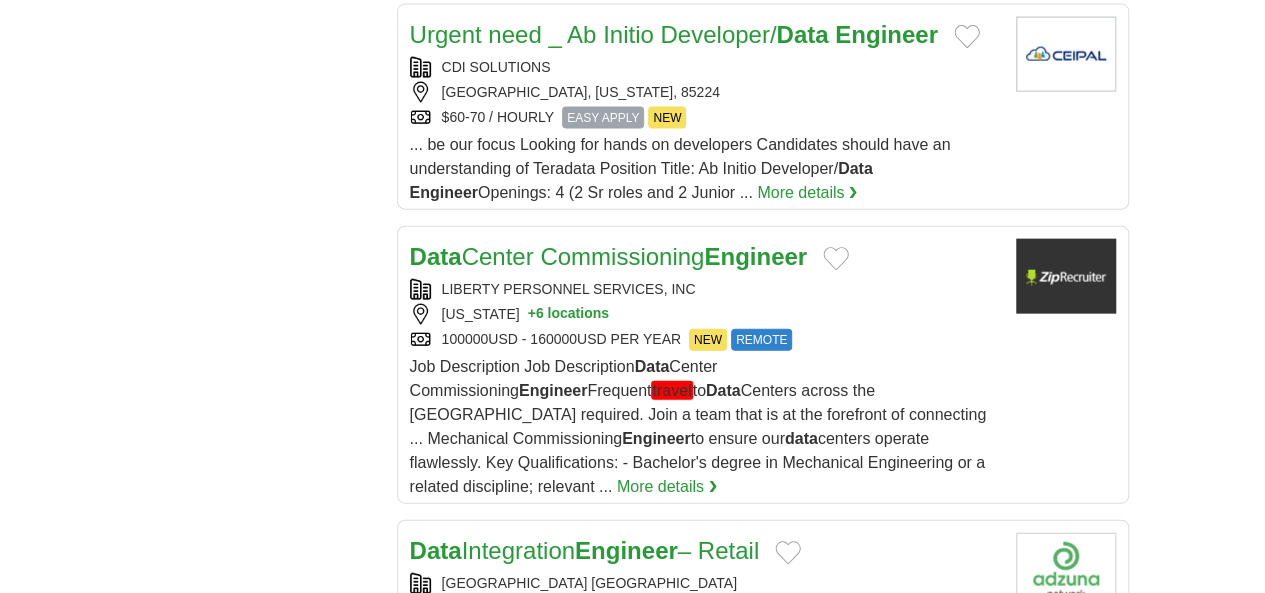 scroll, scrollTop: 2174, scrollLeft: 0, axis: vertical 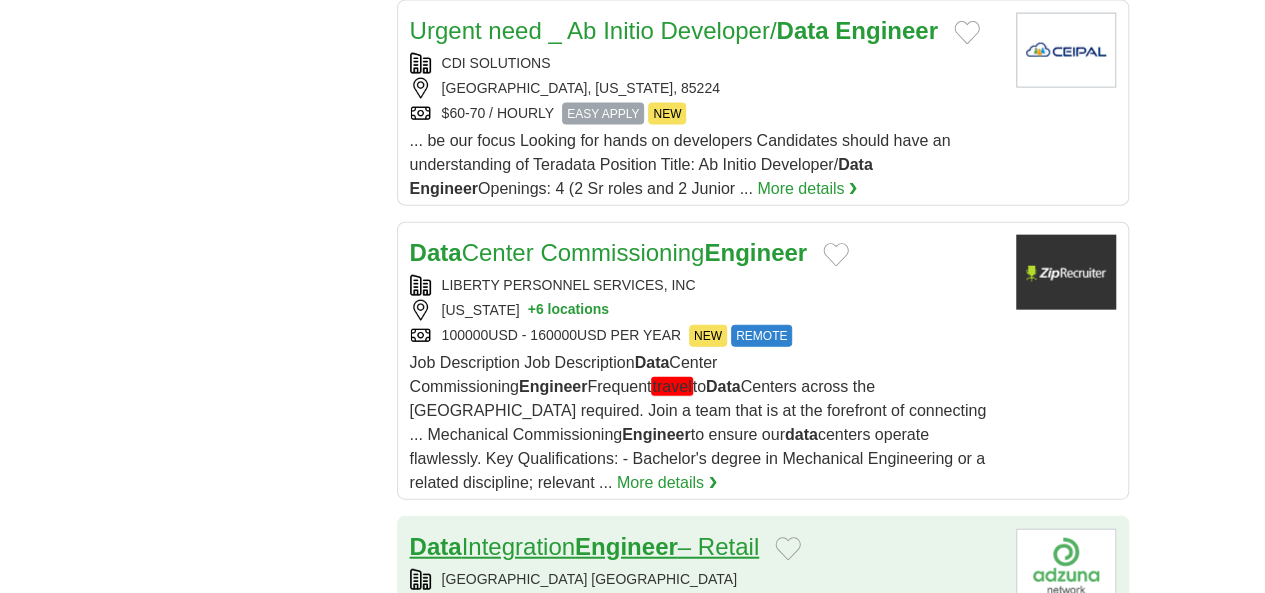 click on "Data  Integration  Engineer  – Retail" at bounding box center (585, 546) 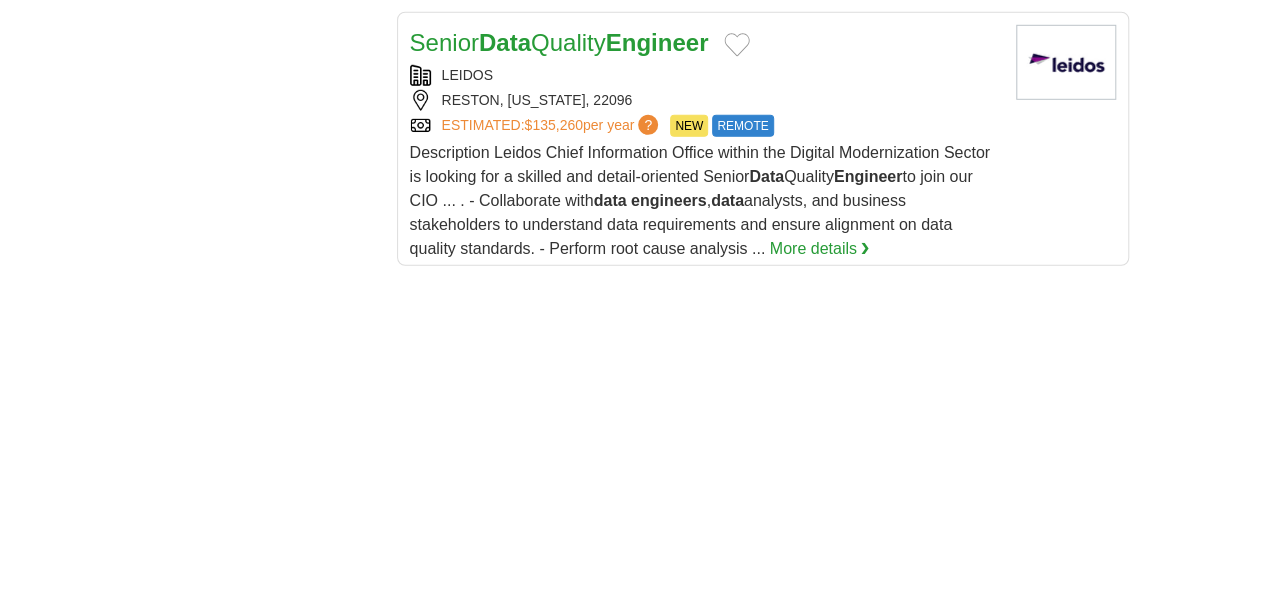 scroll, scrollTop: 2951, scrollLeft: 0, axis: vertical 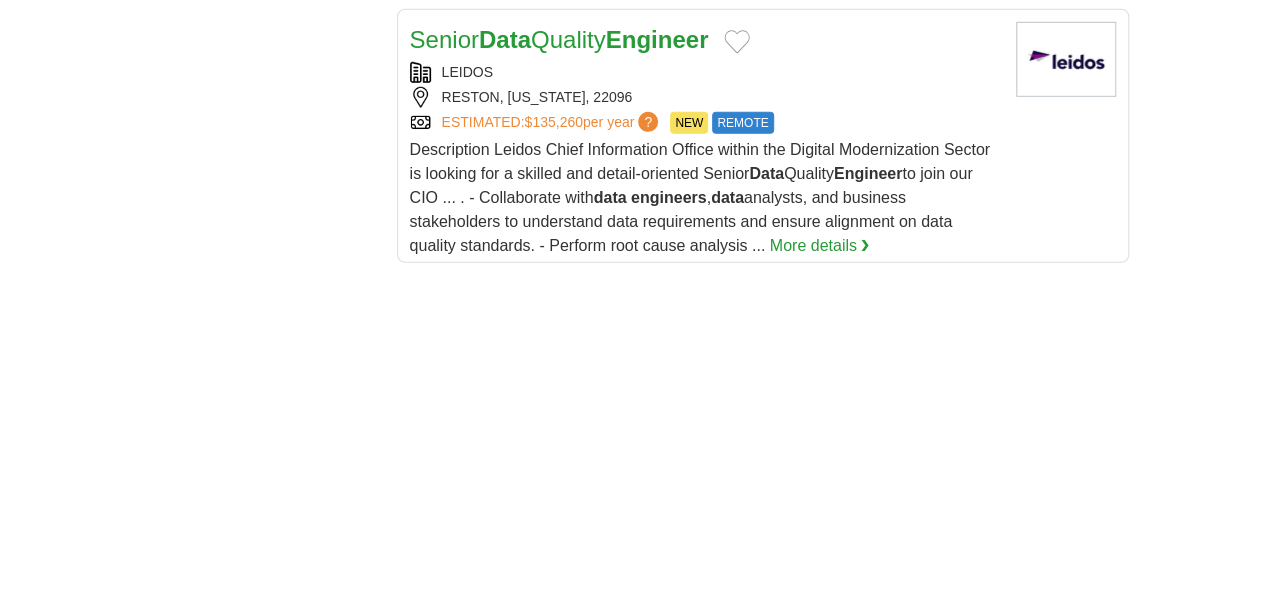 click on "5" at bounding box center (802, 917) 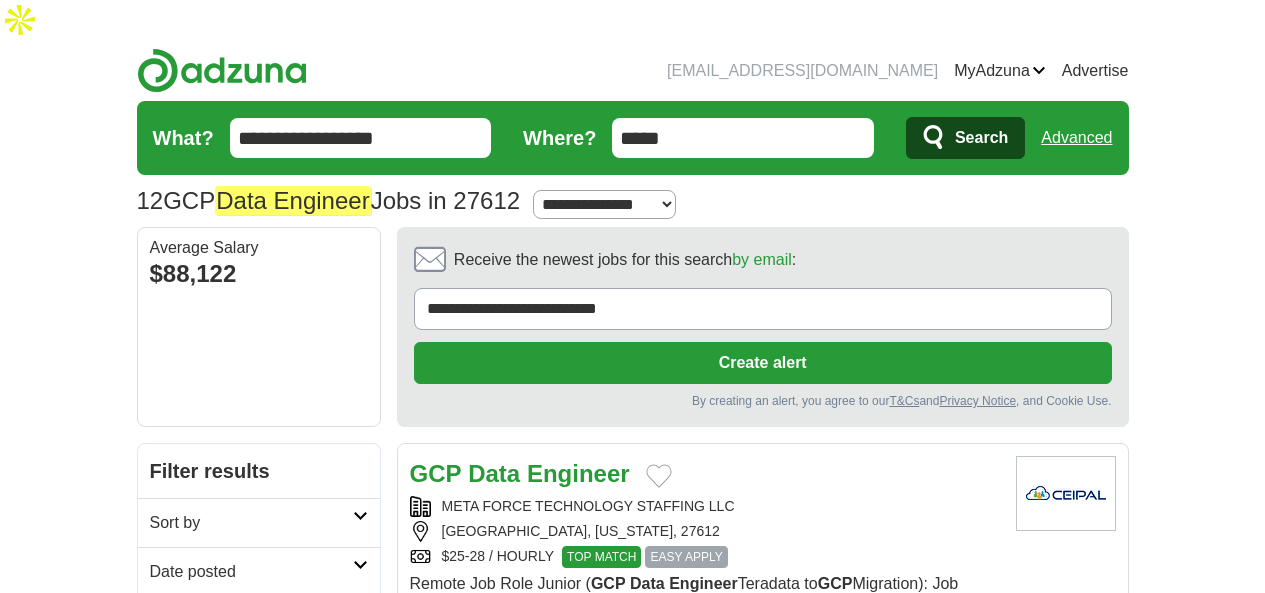 scroll, scrollTop: 0, scrollLeft: 0, axis: both 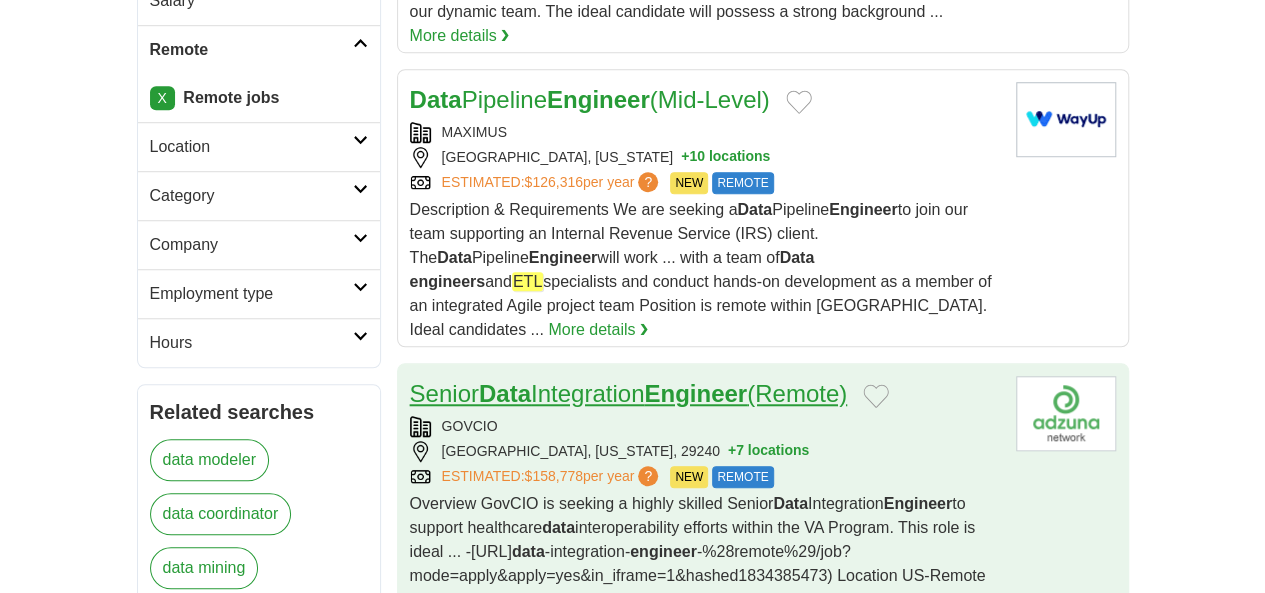click on "Senior  Data  Integration  Engineer  (Remote)" at bounding box center (629, 393) 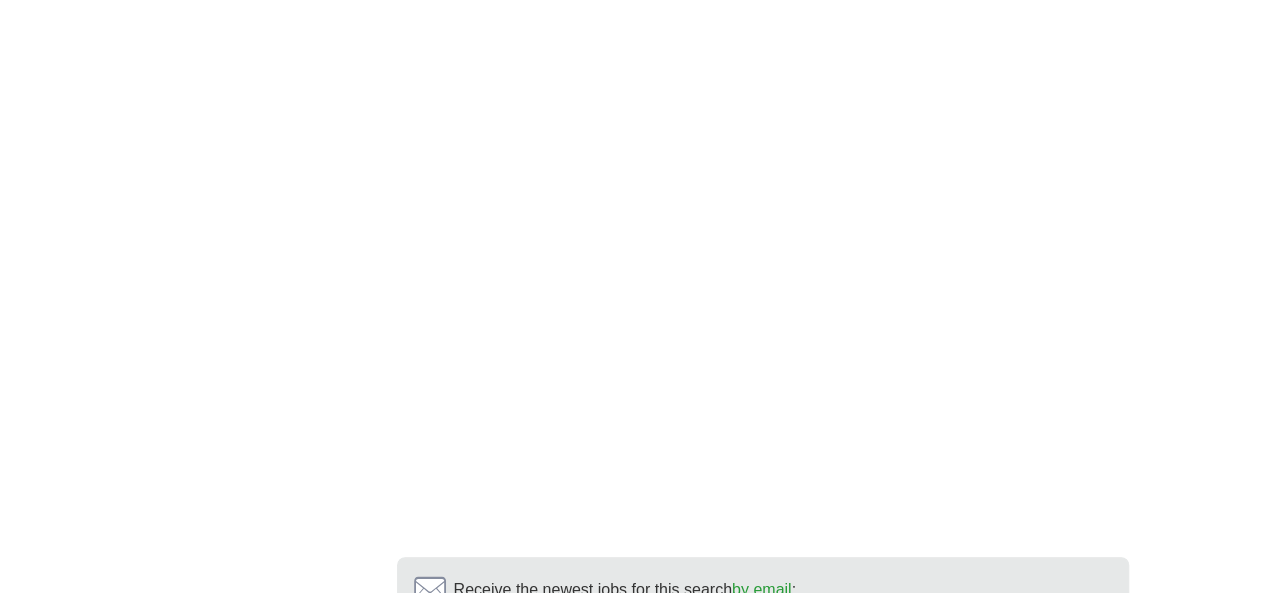scroll, scrollTop: 3829, scrollLeft: 0, axis: vertical 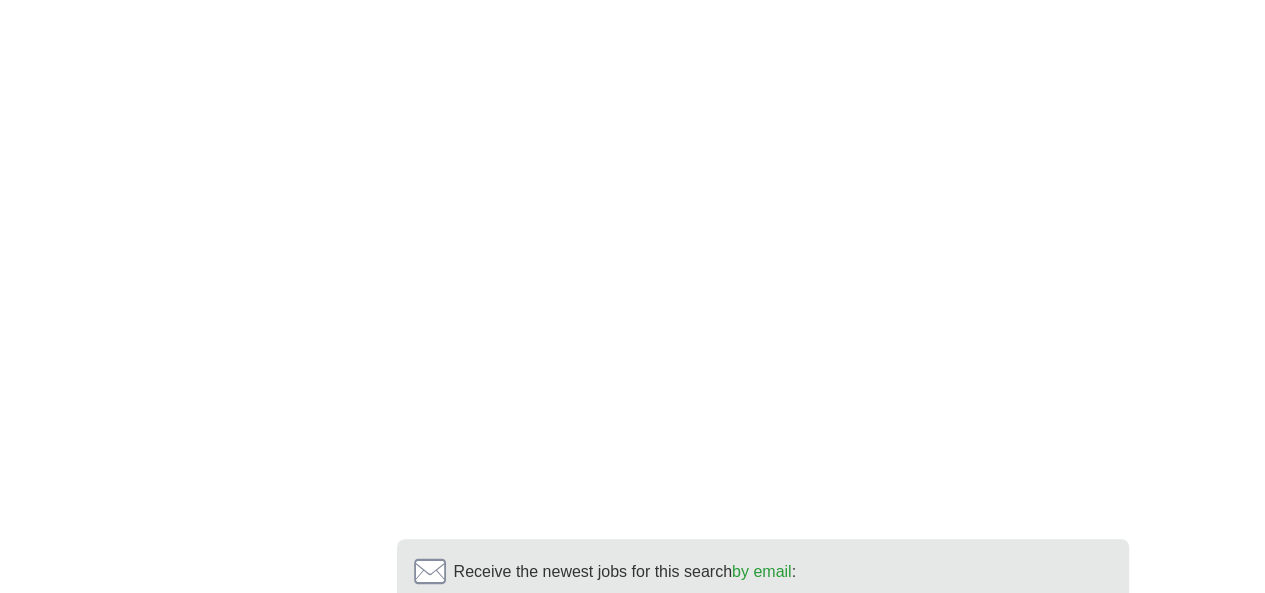 click on "6" at bounding box center (826, 805) 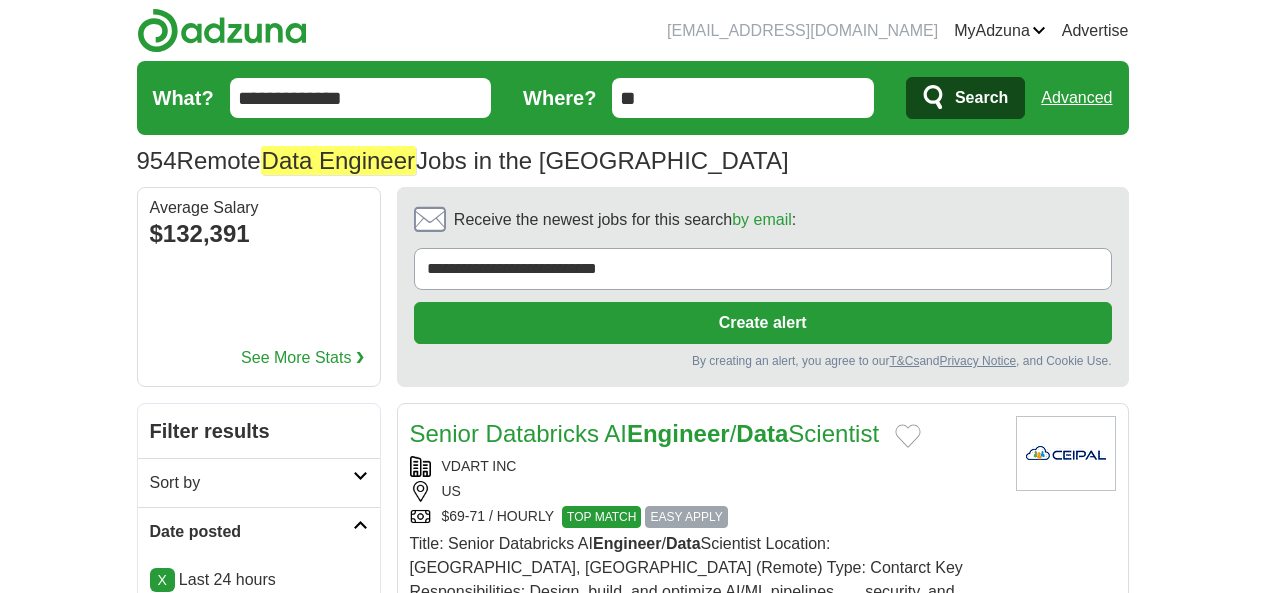 scroll, scrollTop: 0, scrollLeft: 0, axis: both 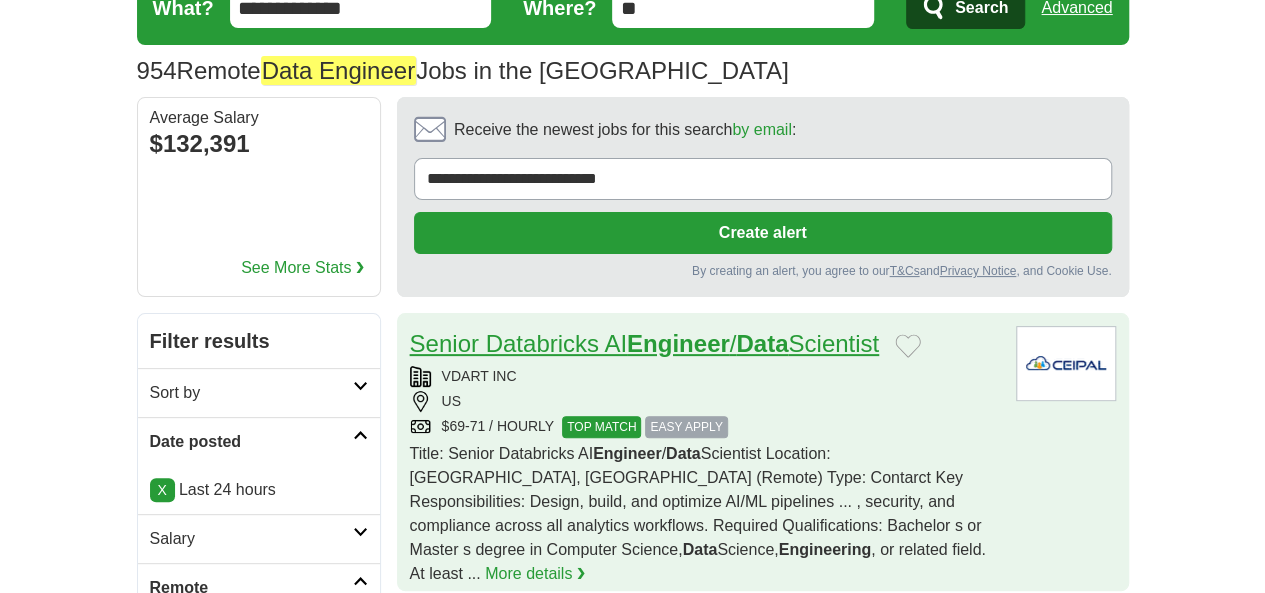 click on "Engineer" at bounding box center [678, 343] 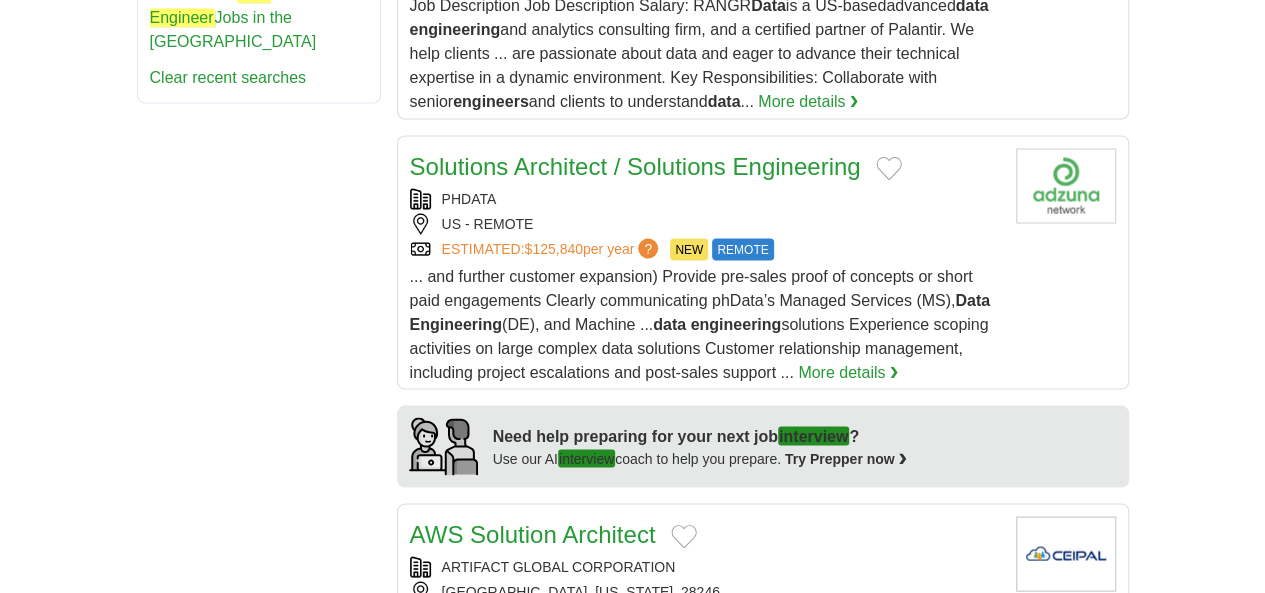 scroll, scrollTop: 1750, scrollLeft: 0, axis: vertical 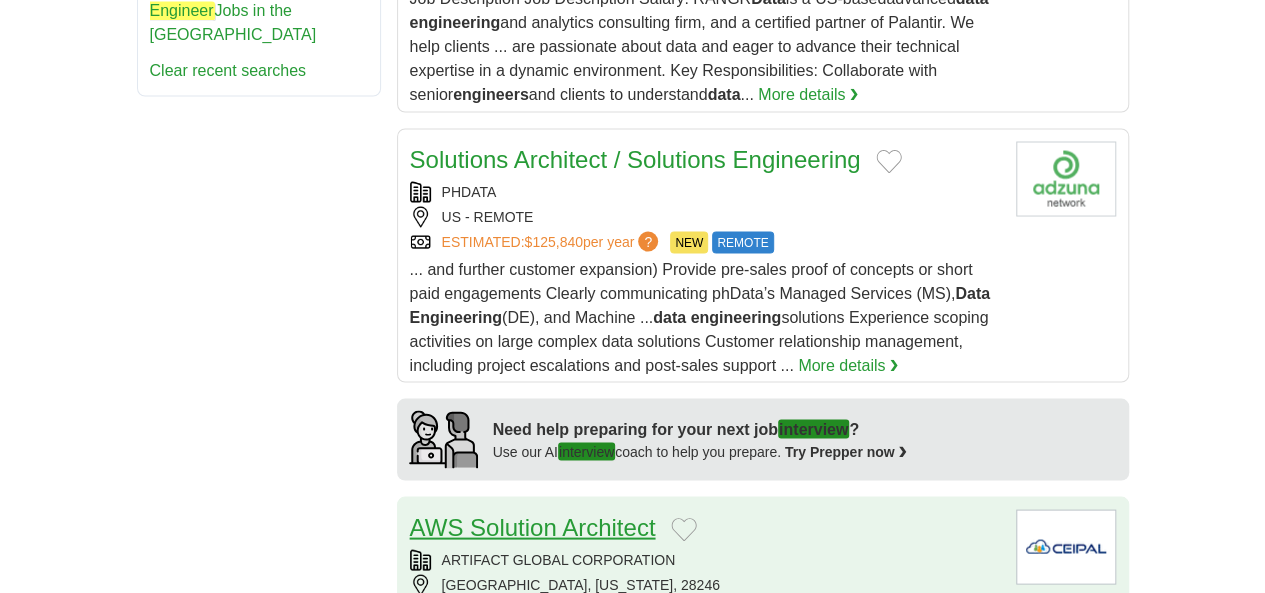 click on "AWS Solution Architect" at bounding box center [533, 526] 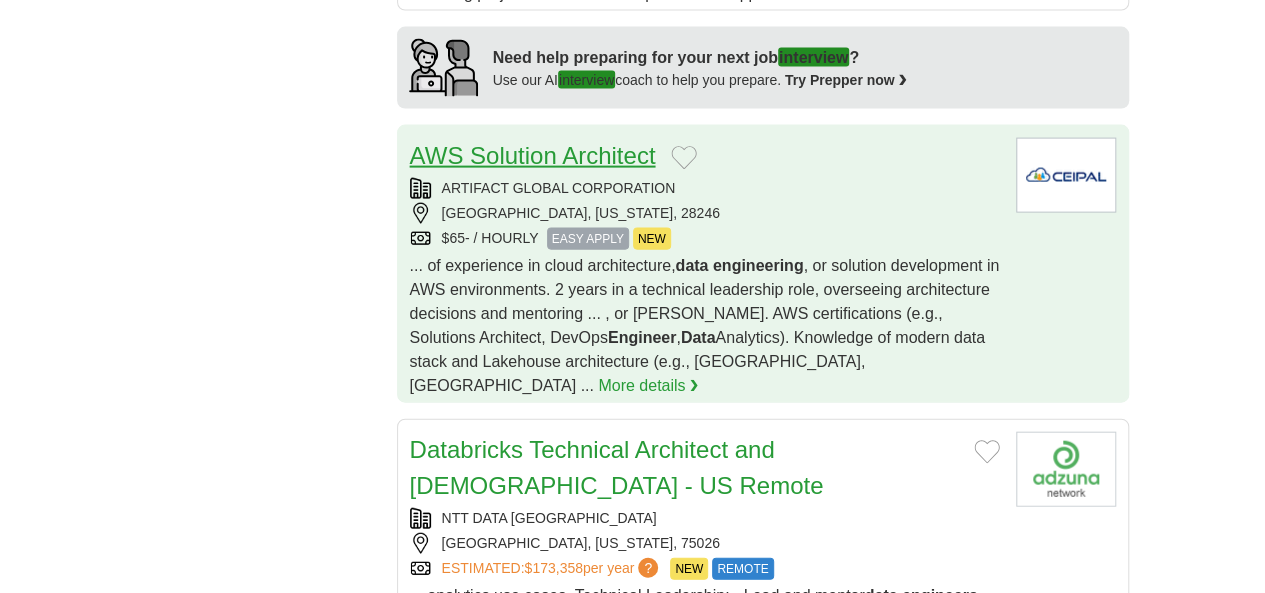 scroll, scrollTop: 2417, scrollLeft: 0, axis: vertical 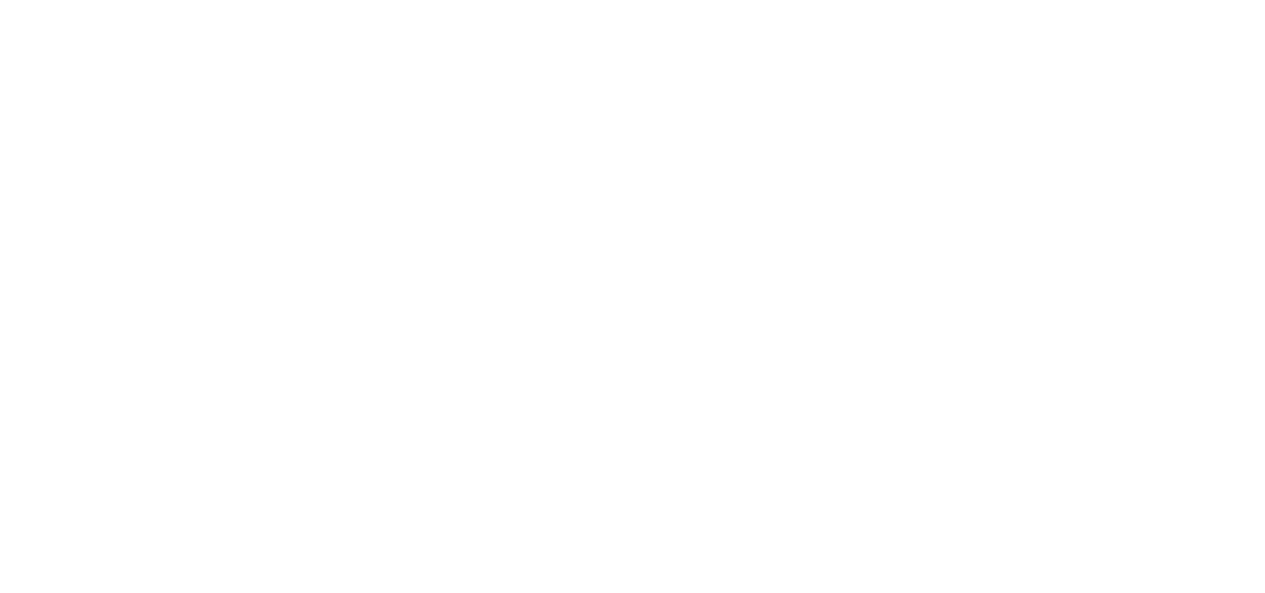 click on "7" at bounding box center [850, 869] 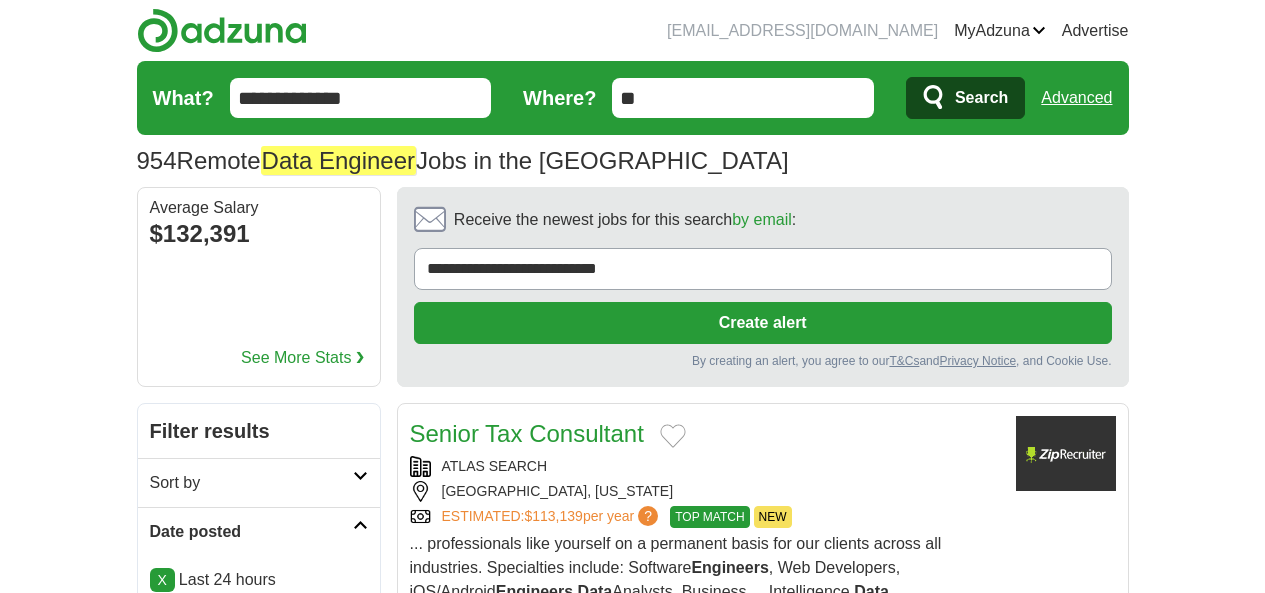 scroll, scrollTop: 0, scrollLeft: 0, axis: both 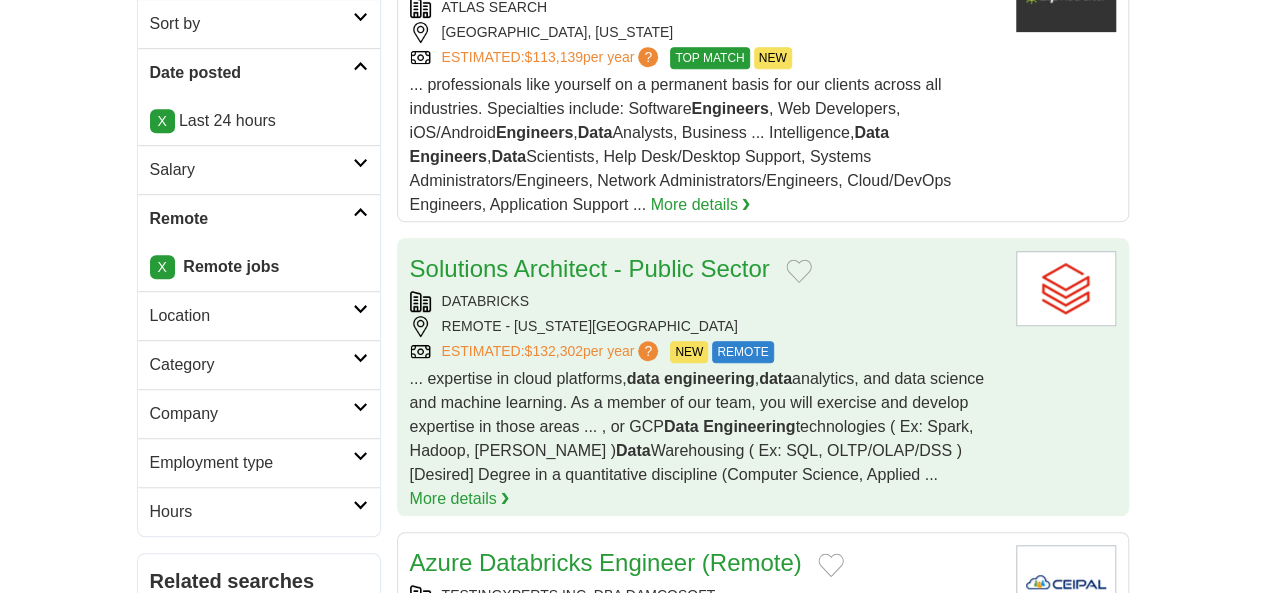 click on "Solutions Architect - Public Sector" at bounding box center [590, 269] 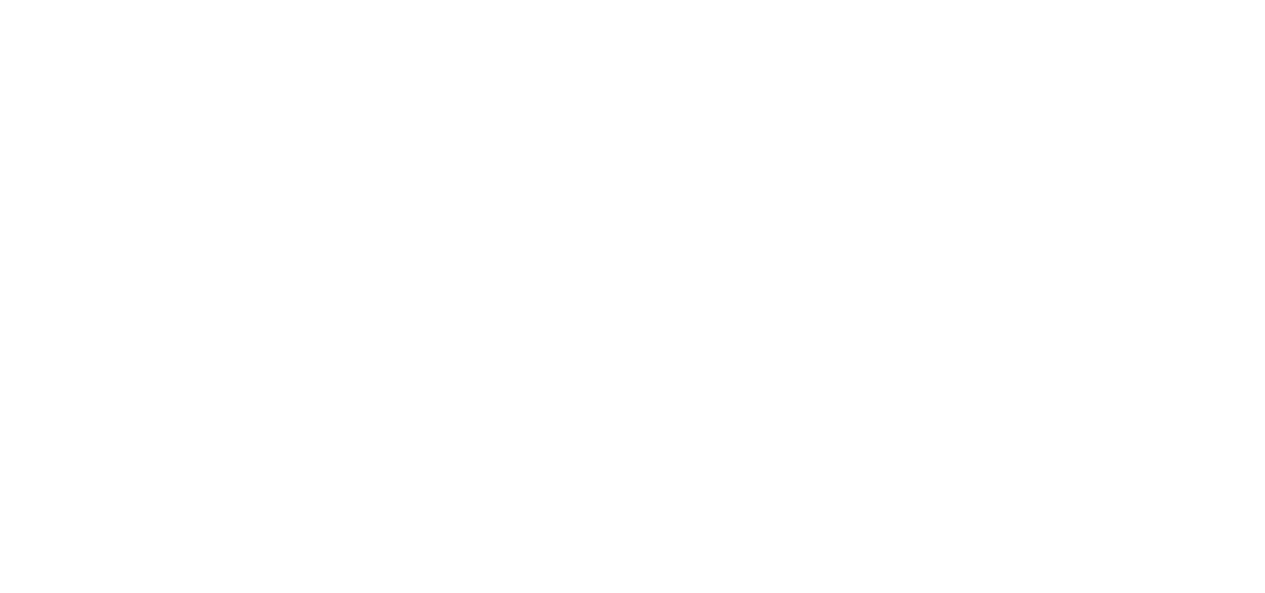 scroll, scrollTop: 3946, scrollLeft: 0, axis: vertical 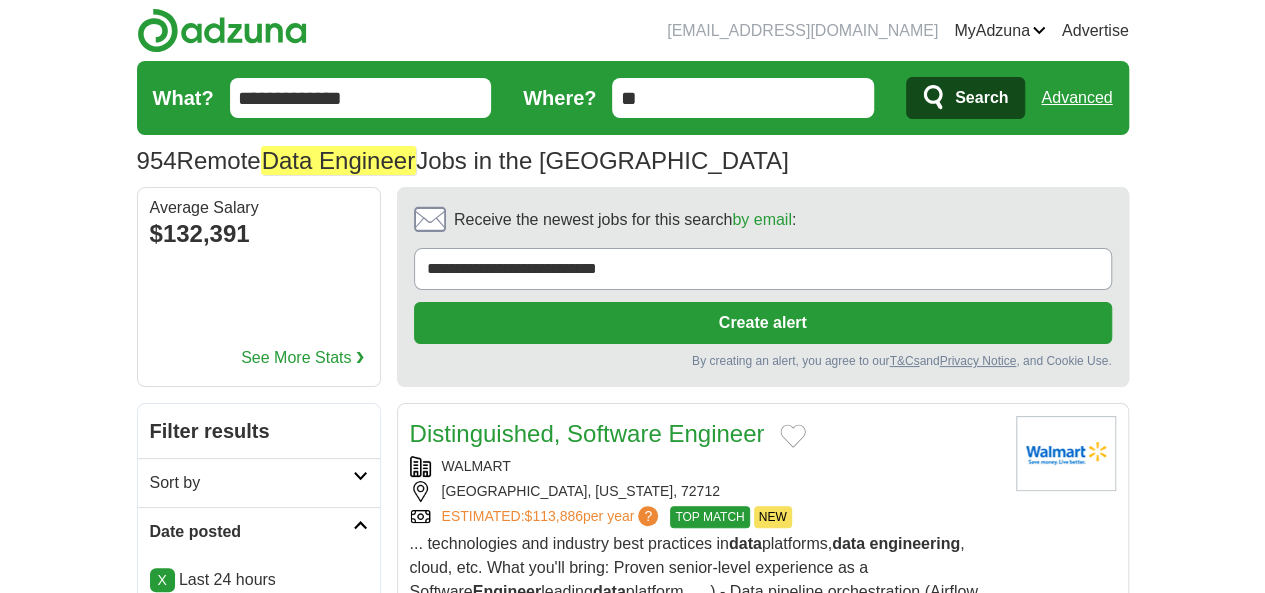 click on "**********" at bounding box center (361, 98) 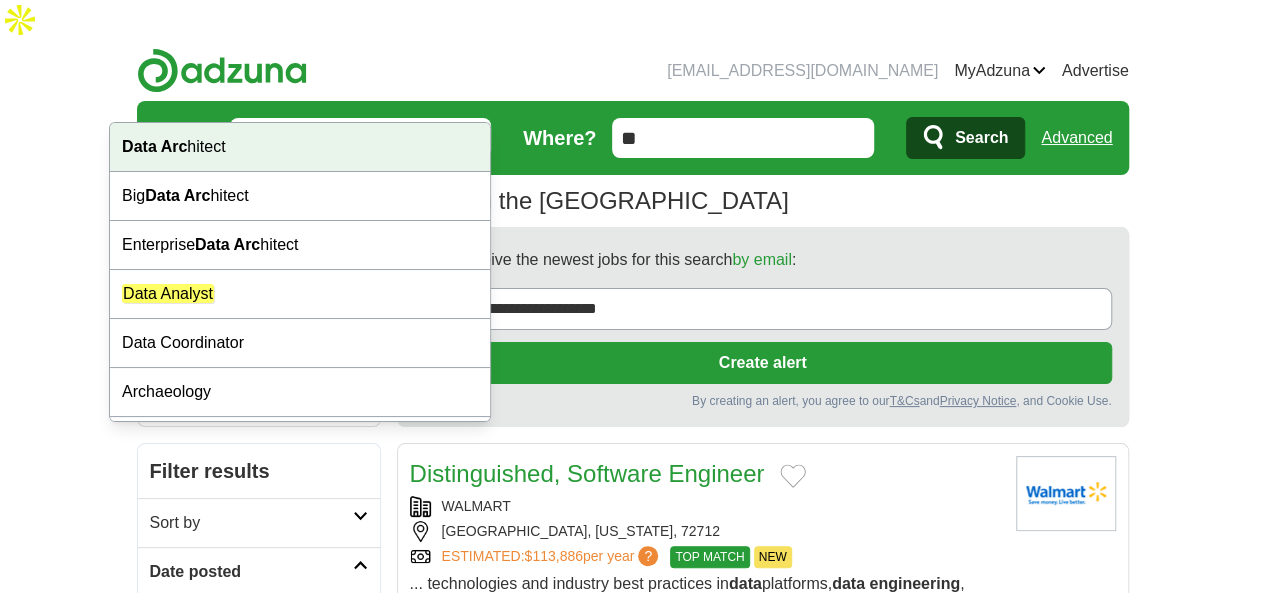 click on "Data Arc hitect" at bounding box center (300, 147) 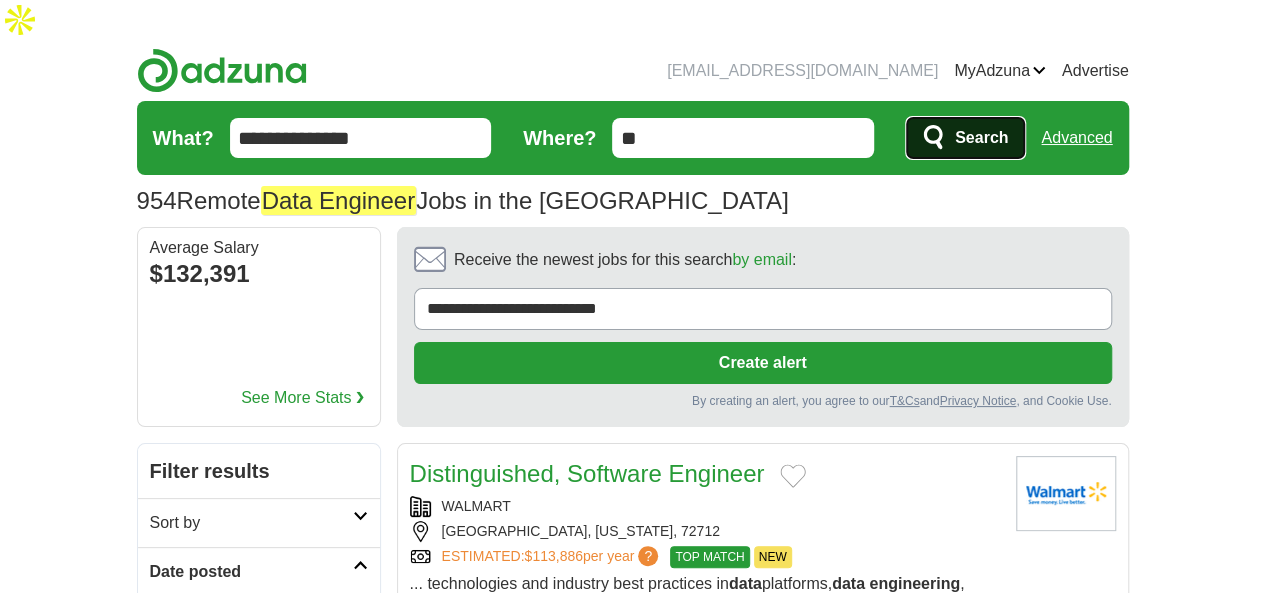 click 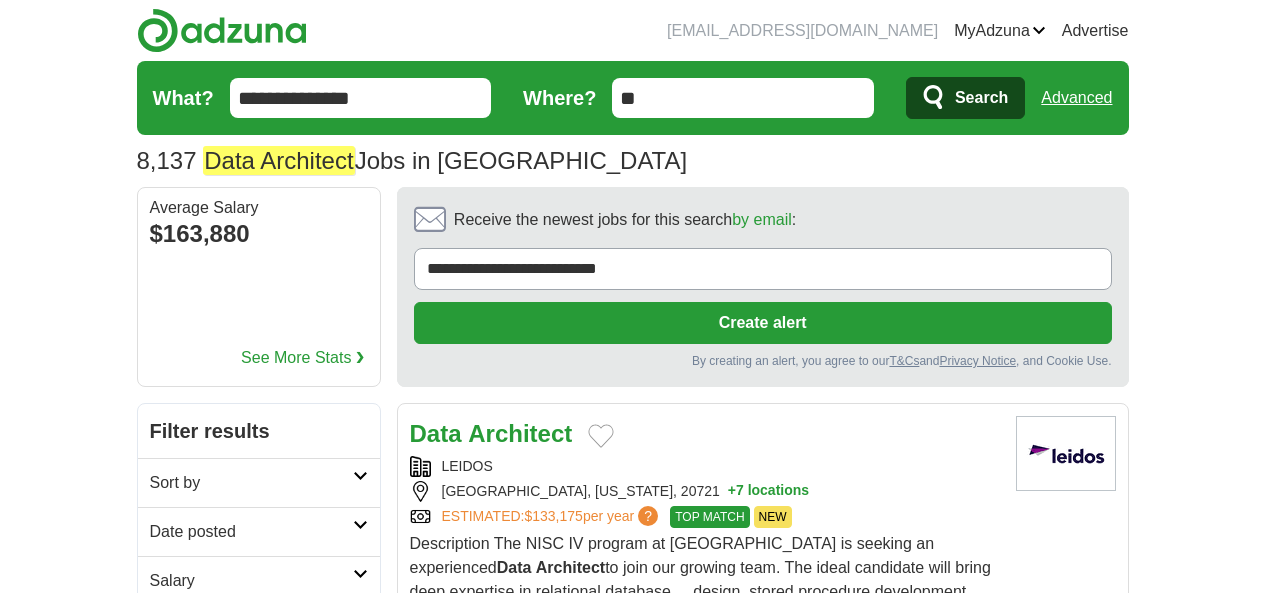 scroll, scrollTop: 0, scrollLeft: 0, axis: both 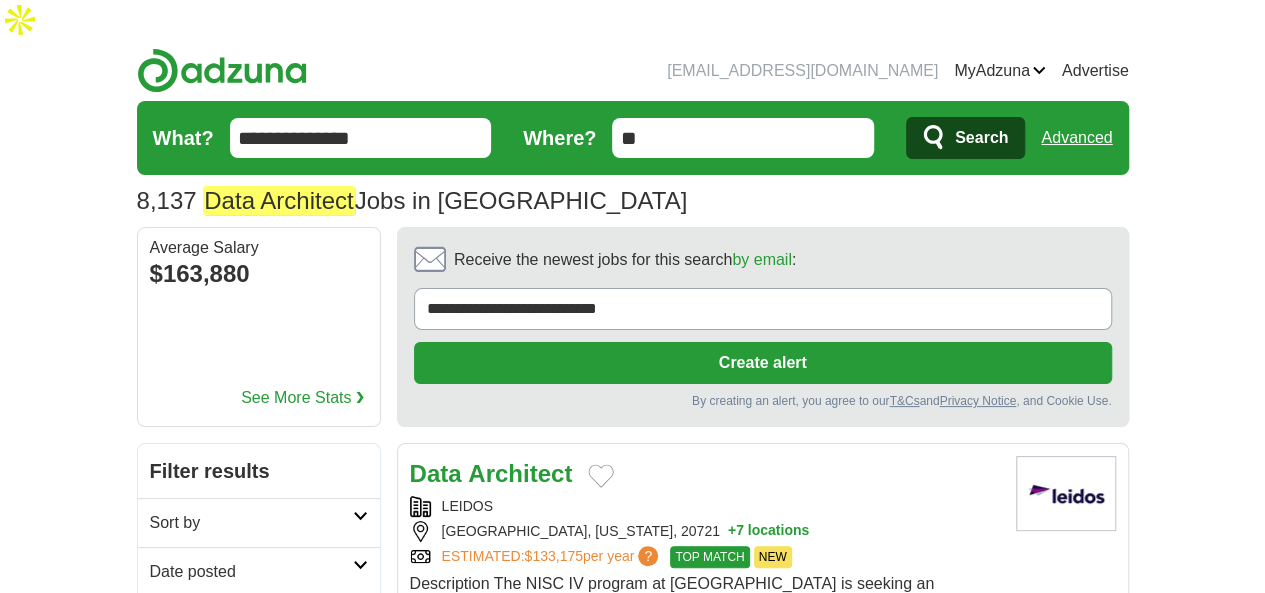 click on "Date posted" at bounding box center (251, 572) 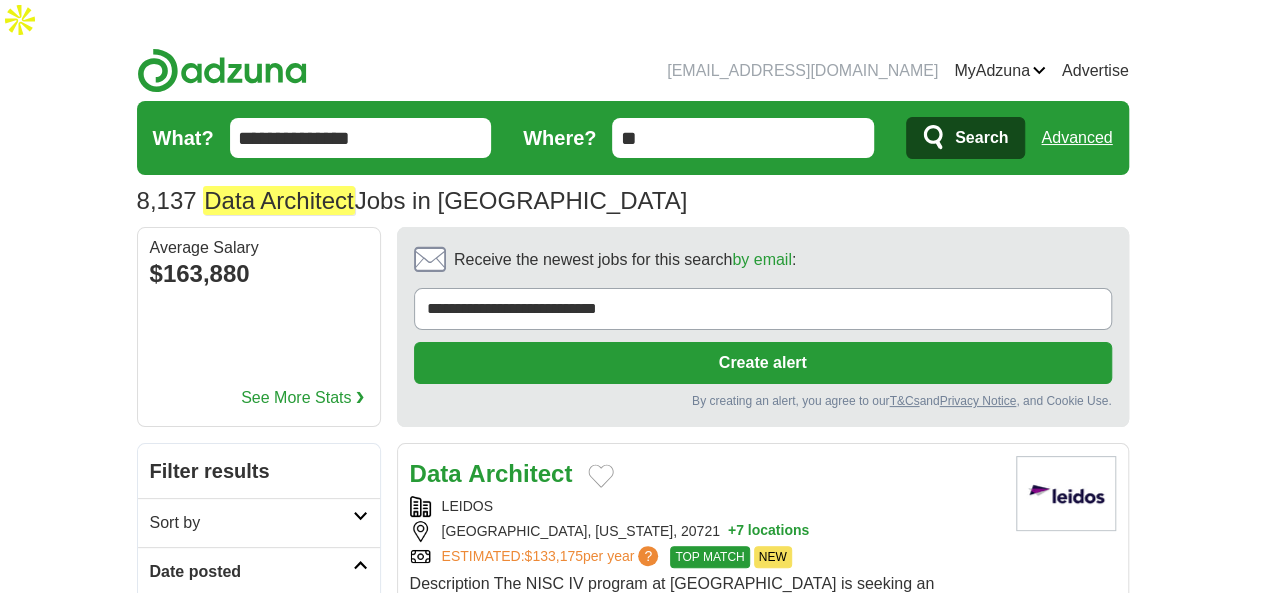 click on "Last 24 hours" at bounding box center [259, 620] 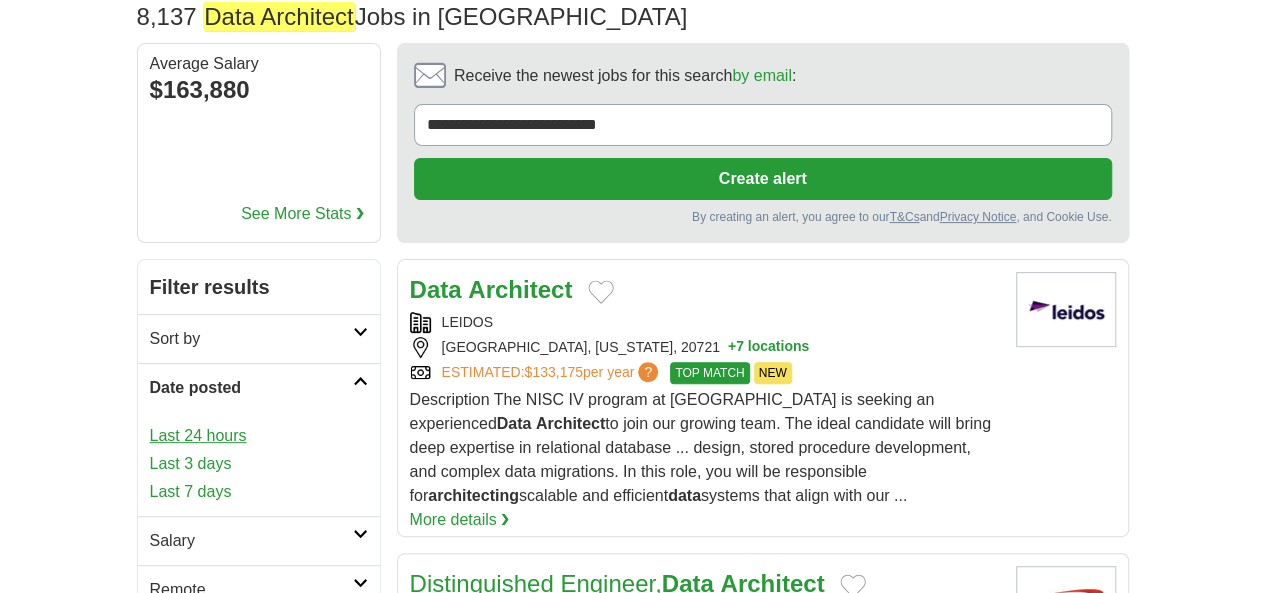 scroll, scrollTop: 220, scrollLeft: 0, axis: vertical 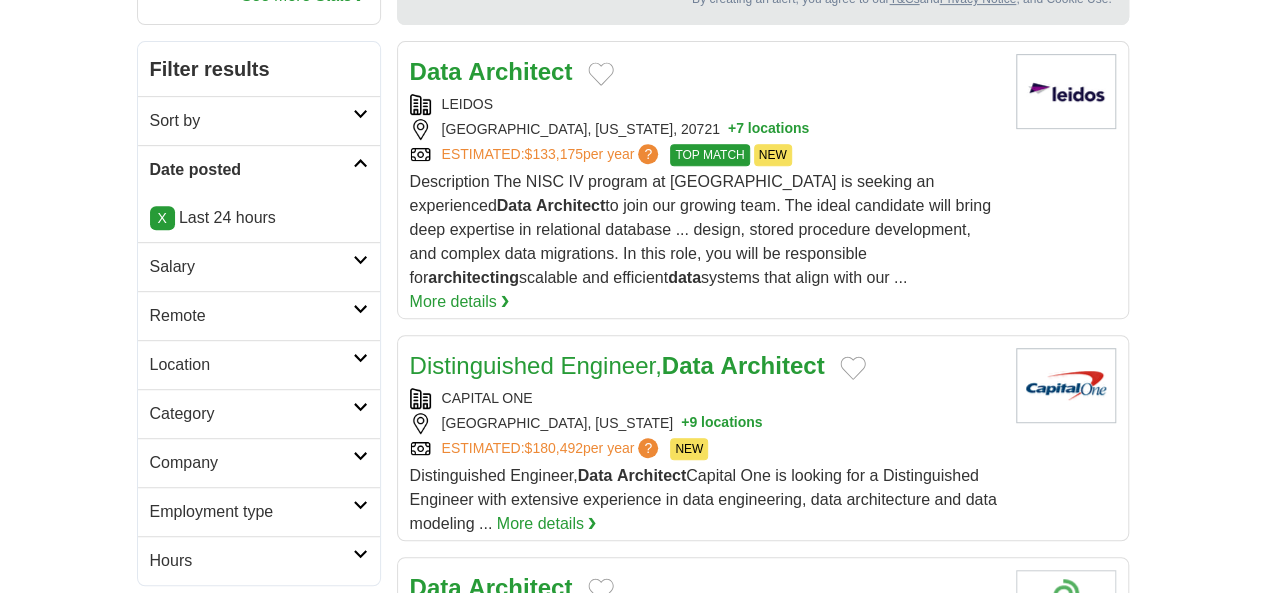 click on "Remote" at bounding box center [251, 316] 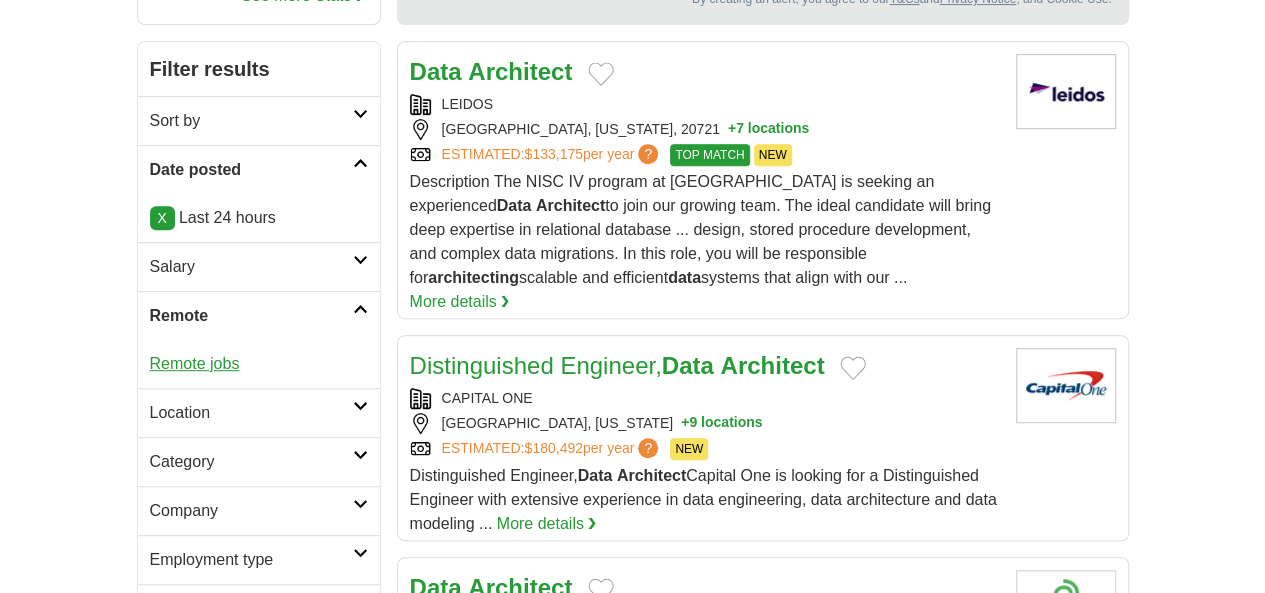click on "Remote jobs" at bounding box center [195, 363] 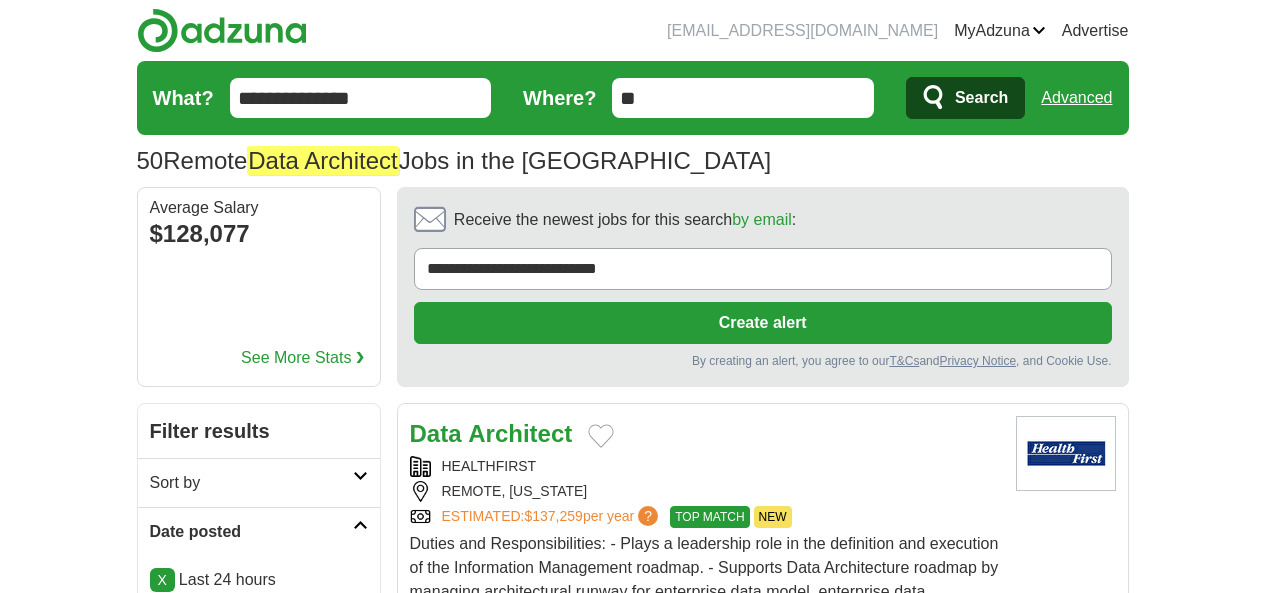scroll, scrollTop: 0, scrollLeft: 0, axis: both 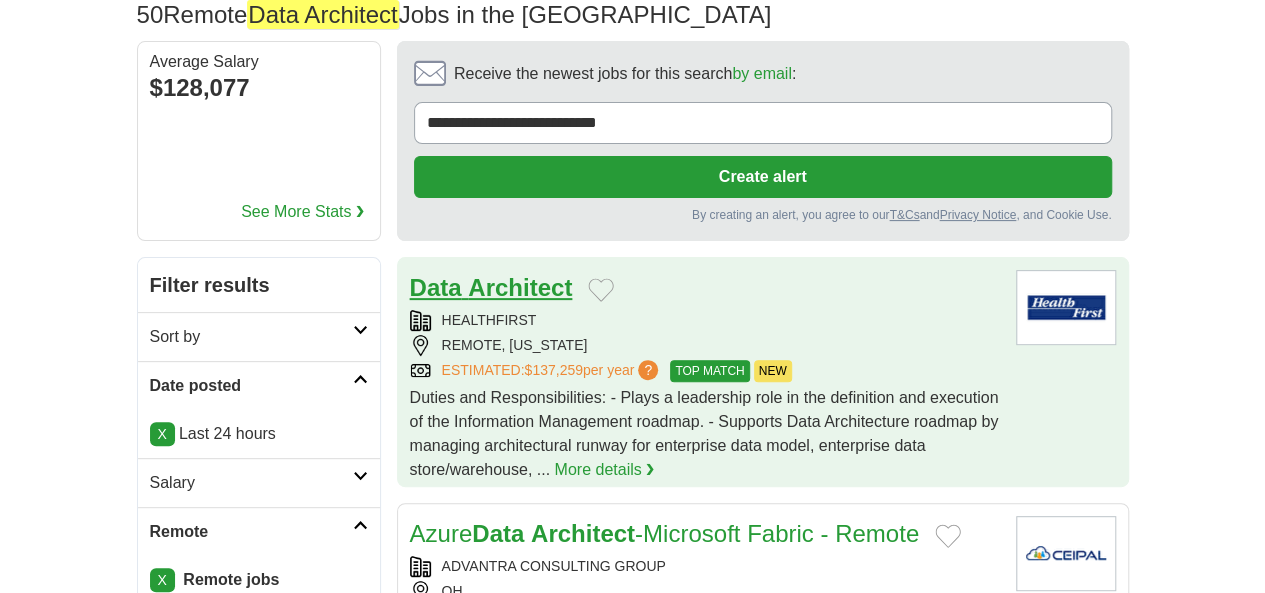 click on "Architect" at bounding box center (520, 287) 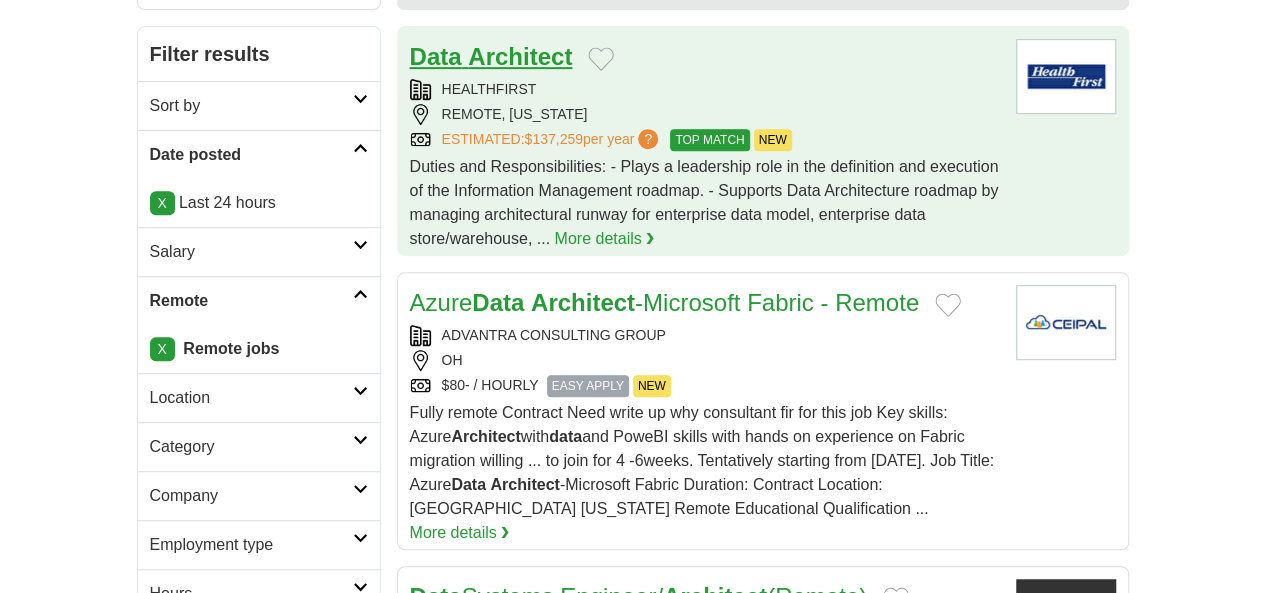 scroll, scrollTop: 416, scrollLeft: 0, axis: vertical 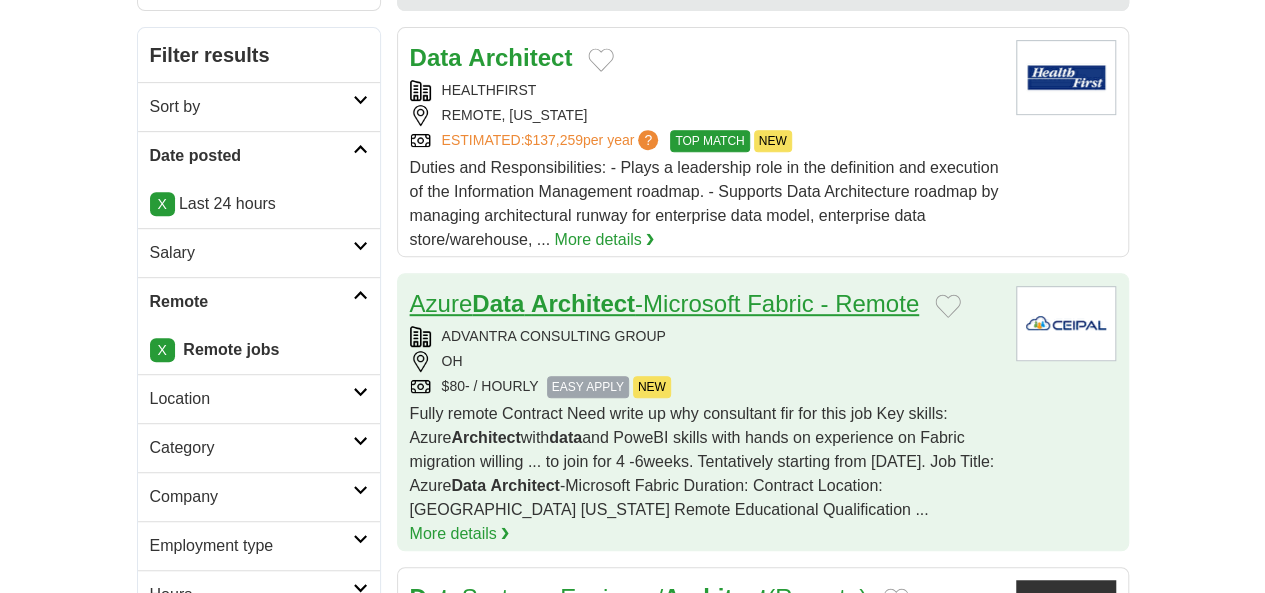click on "Azure  Data   Architect -Microsoft Fabric - Remote" at bounding box center [665, 303] 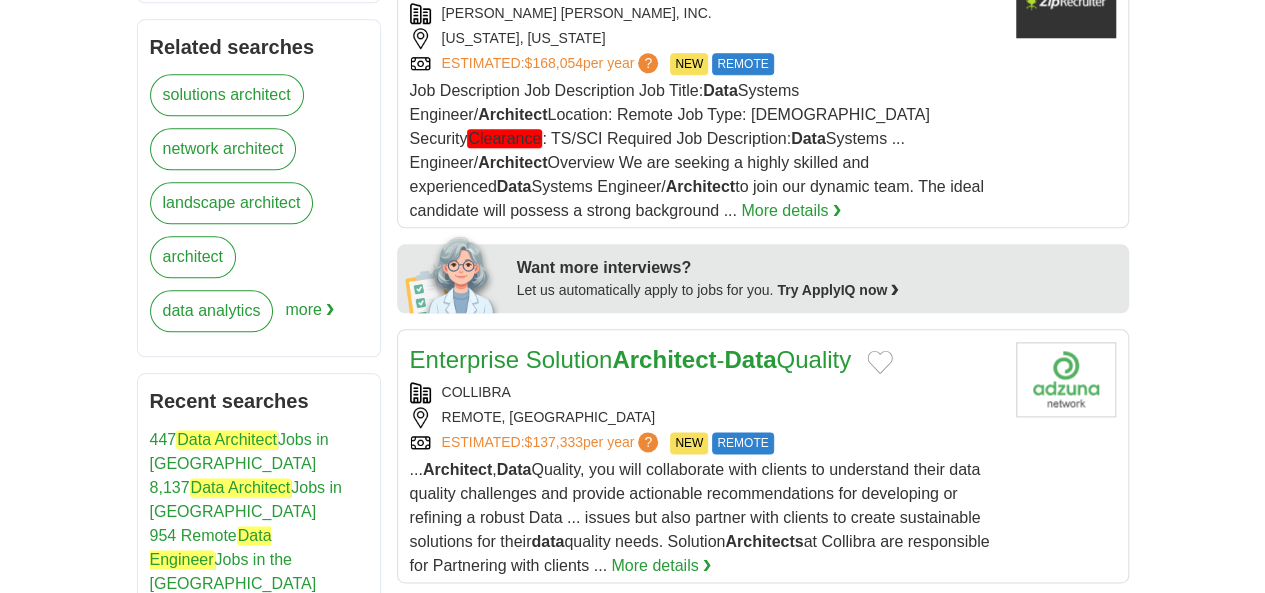 scroll, scrollTop: 1034, scrollLeft: 0, axis: vertical 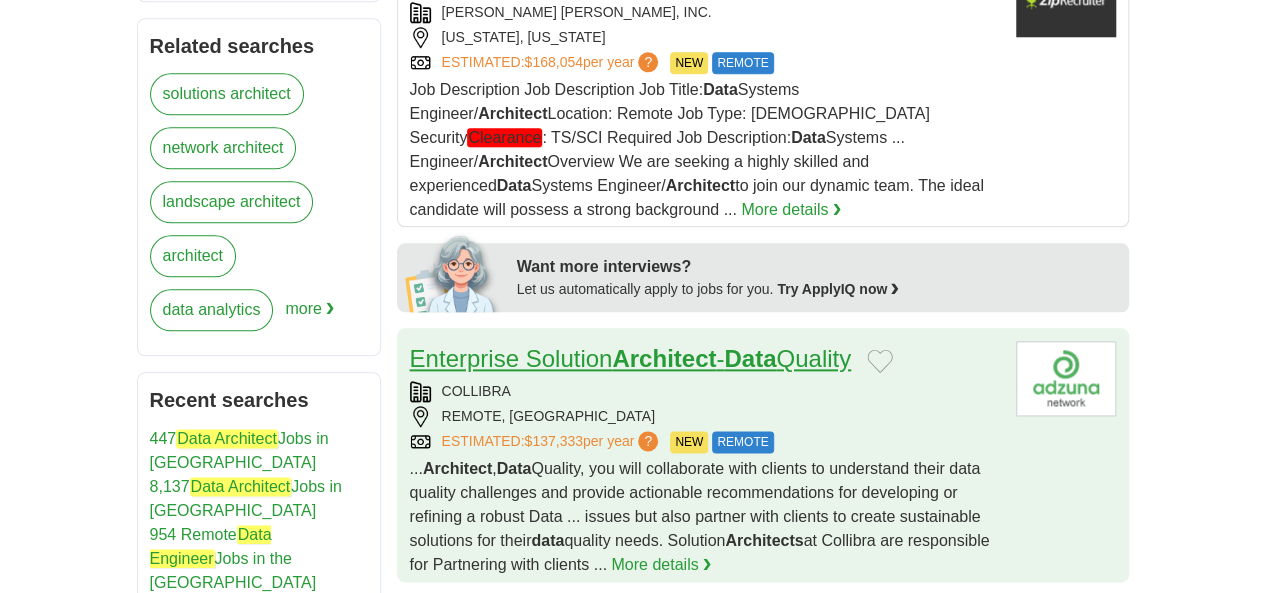 click on "Enterprise Solution  Architect  -  Data  Quality" at bounding box center (631, 358) 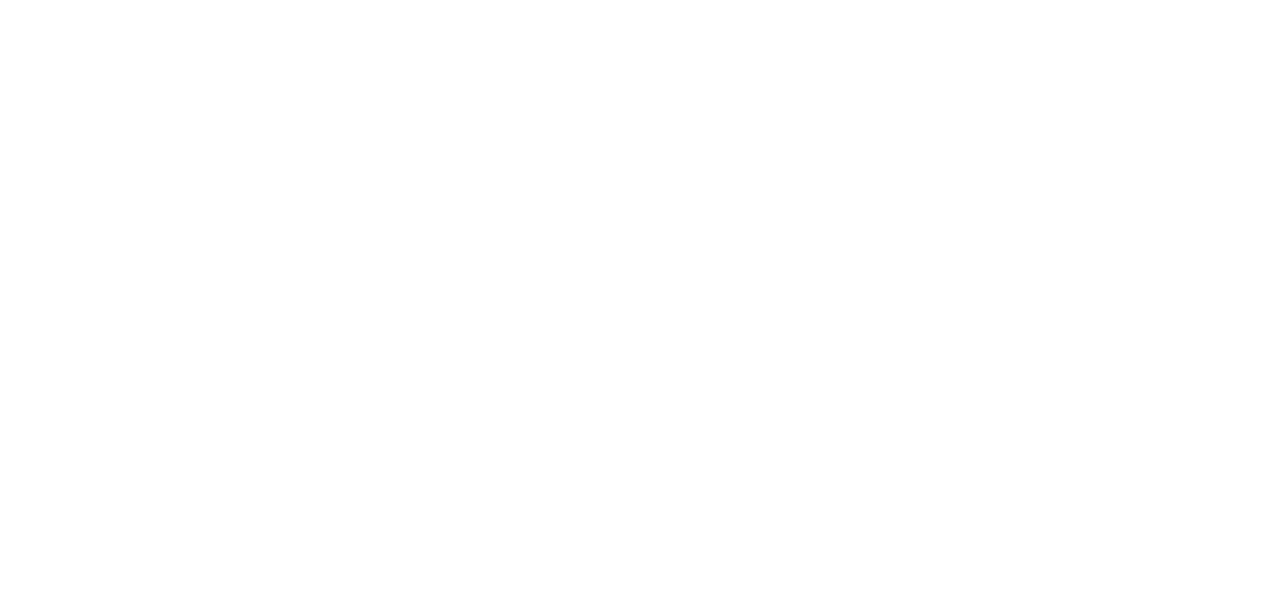 scroll, scrollTop: 3347, scrollLeft: 0, axis: vertical 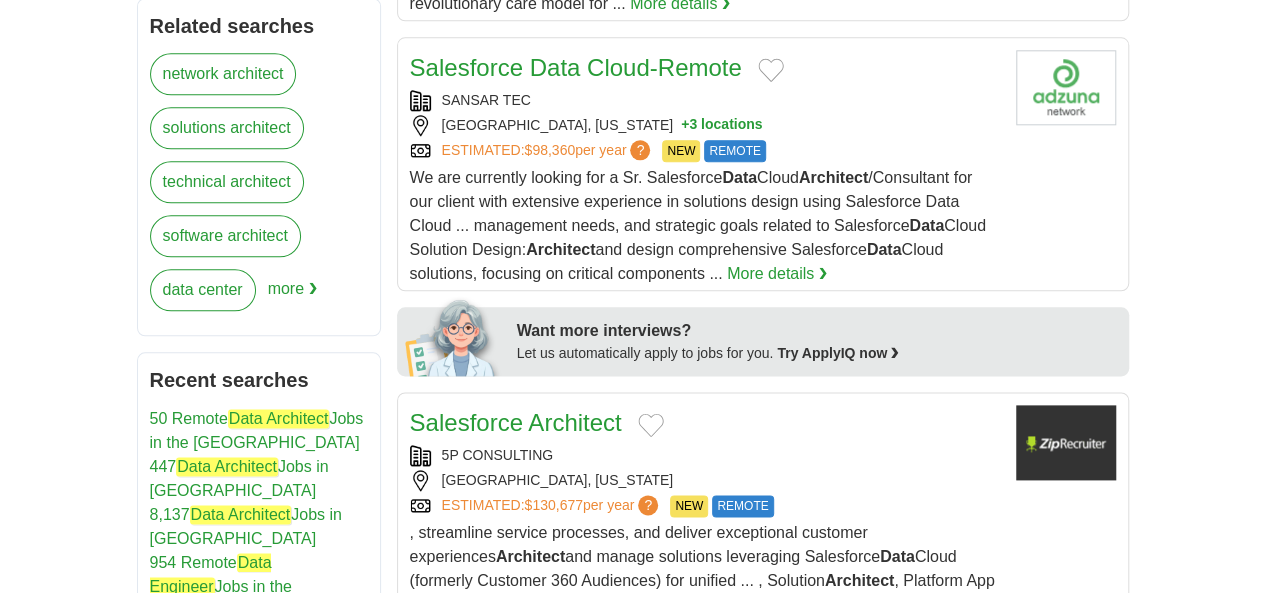 click on "Solutions Architect / Solutions Engineering" at bounding box center (635, 716) 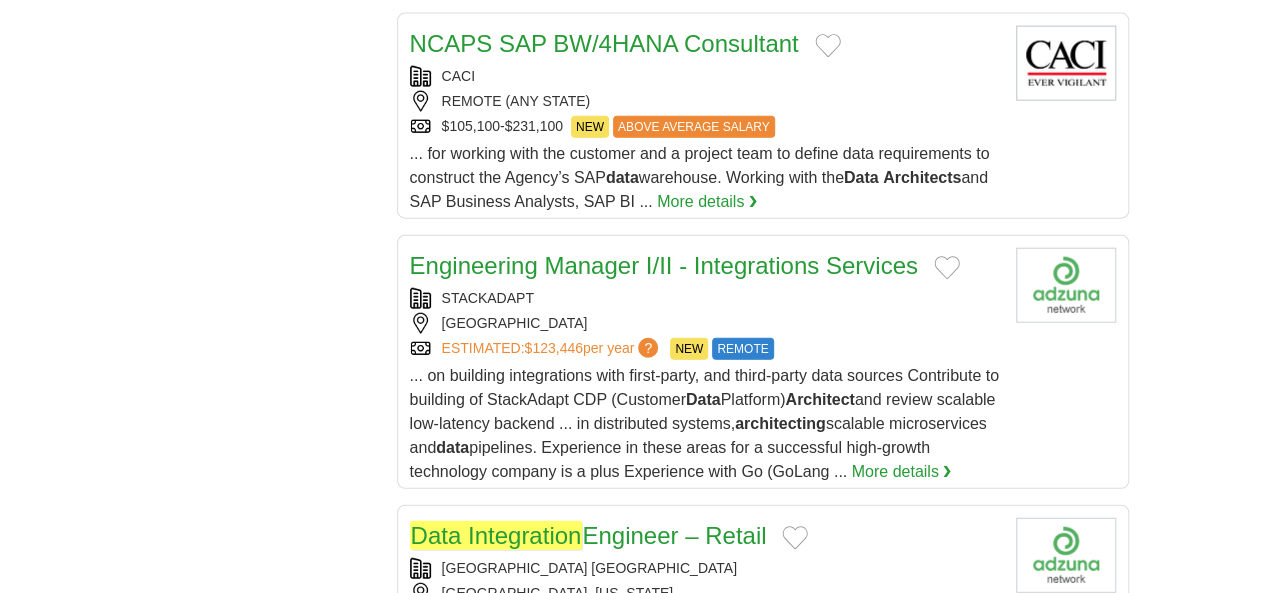 scroll, scrollTop: 2340, scrollLeft: 0, axis: vertical 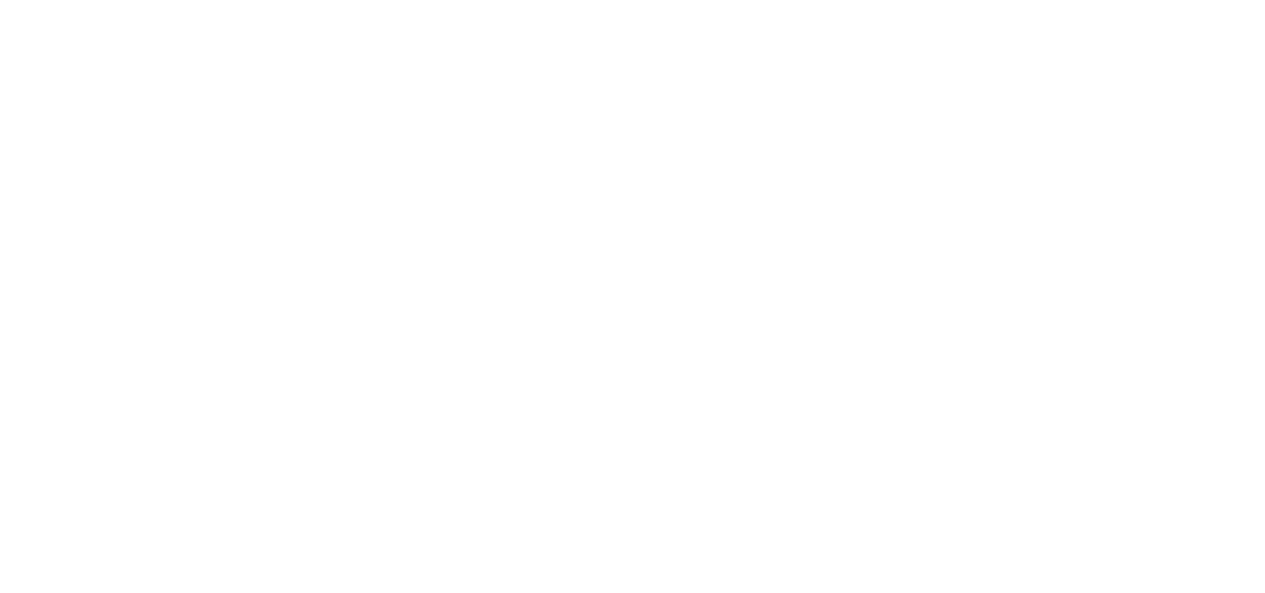 click on "3" at bounding box center (777, 1145) 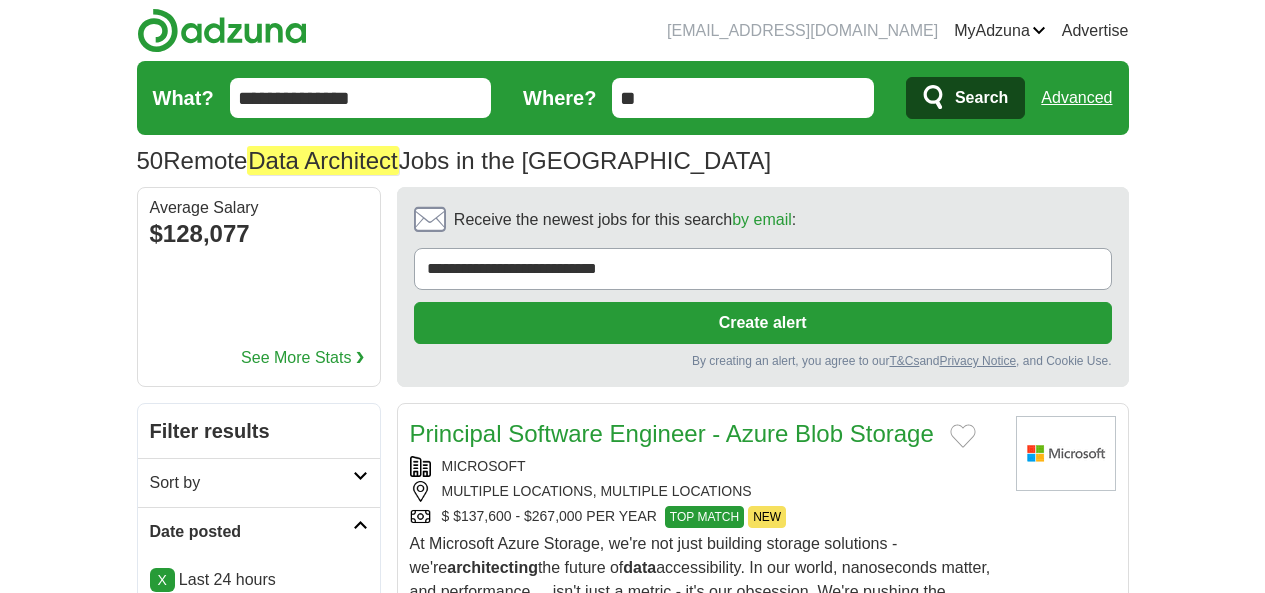 scroll, scrollTop: 0, scrollLeft: 0, axis: both 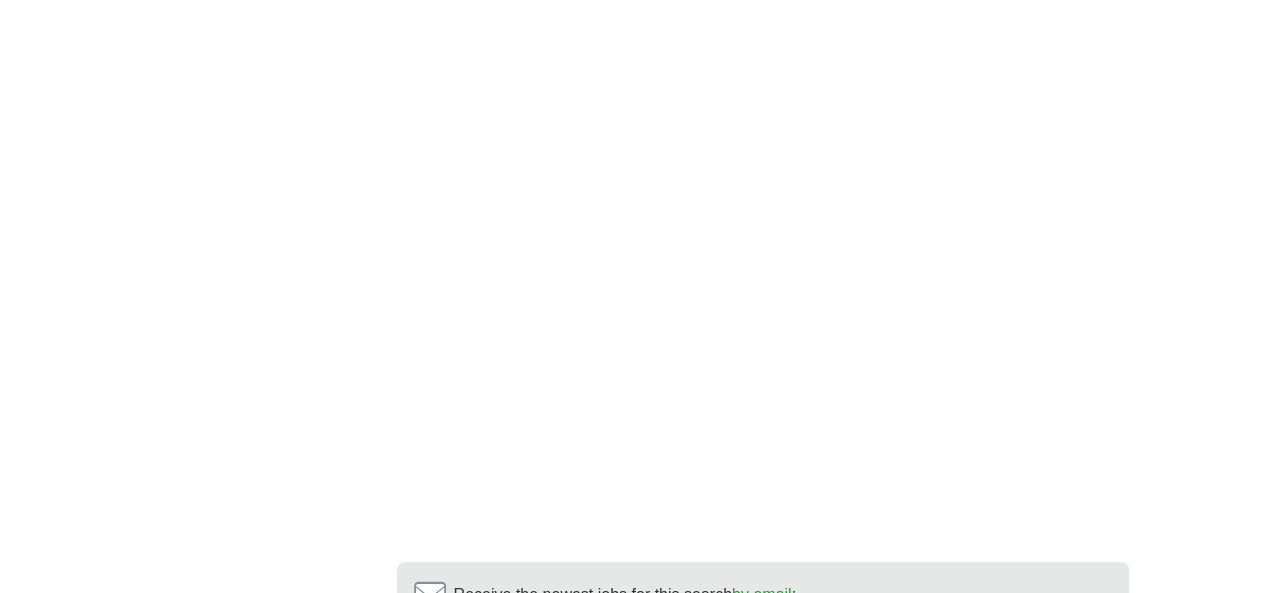 click on "4" at bounding box center [825, 828] 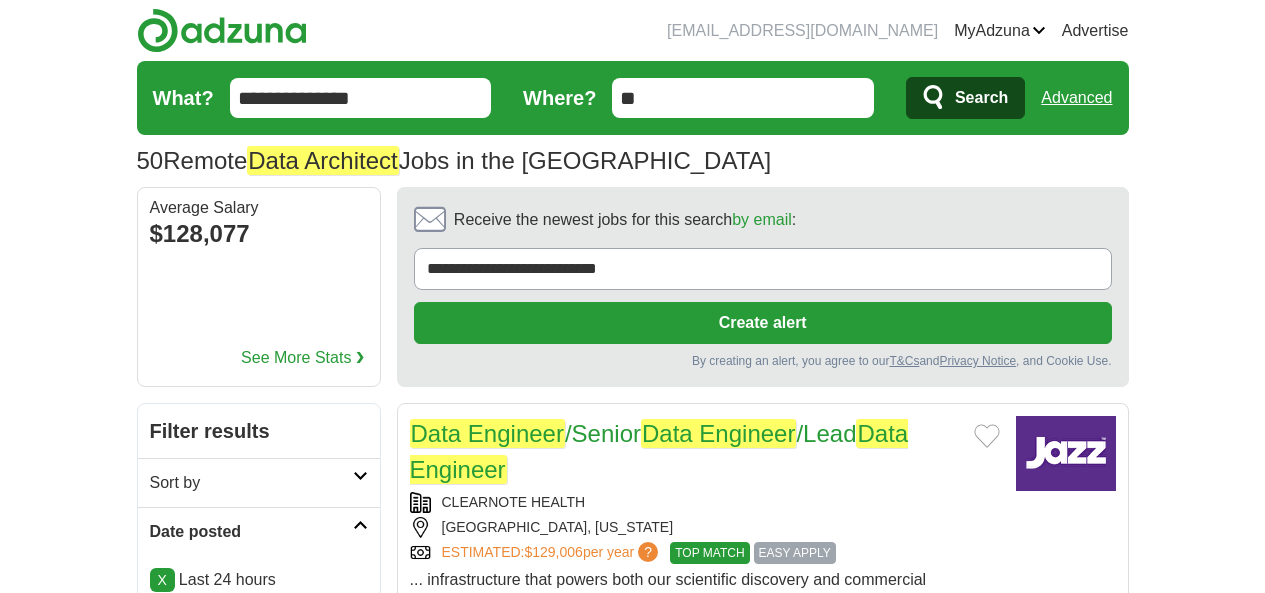 scroll, scrollTop: 0, scrollLeft: 0, axis: both 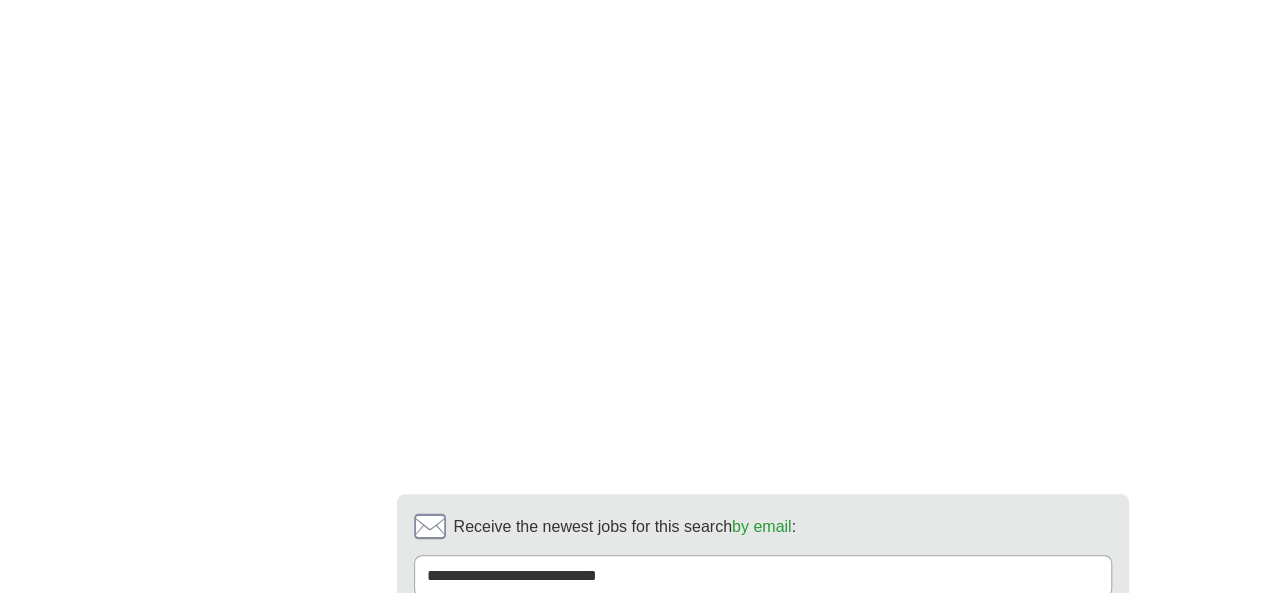 click on "5" at bounding box center [872, 760] 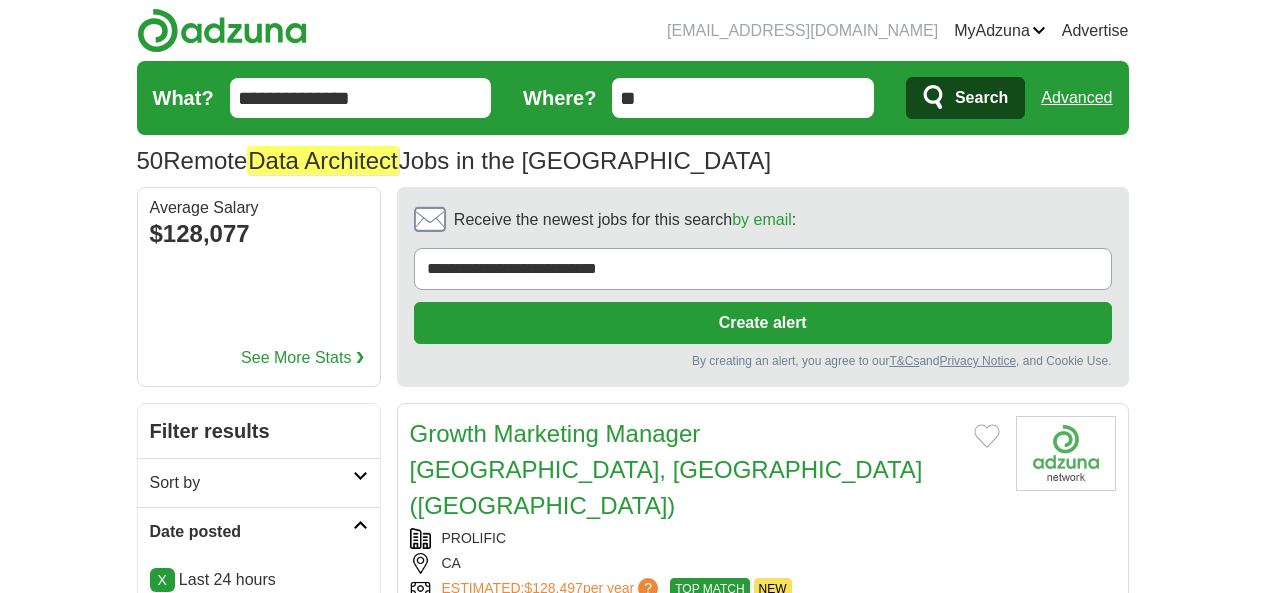 scroll, scrollTop: 0, scrollLeft: 0, axis: both 